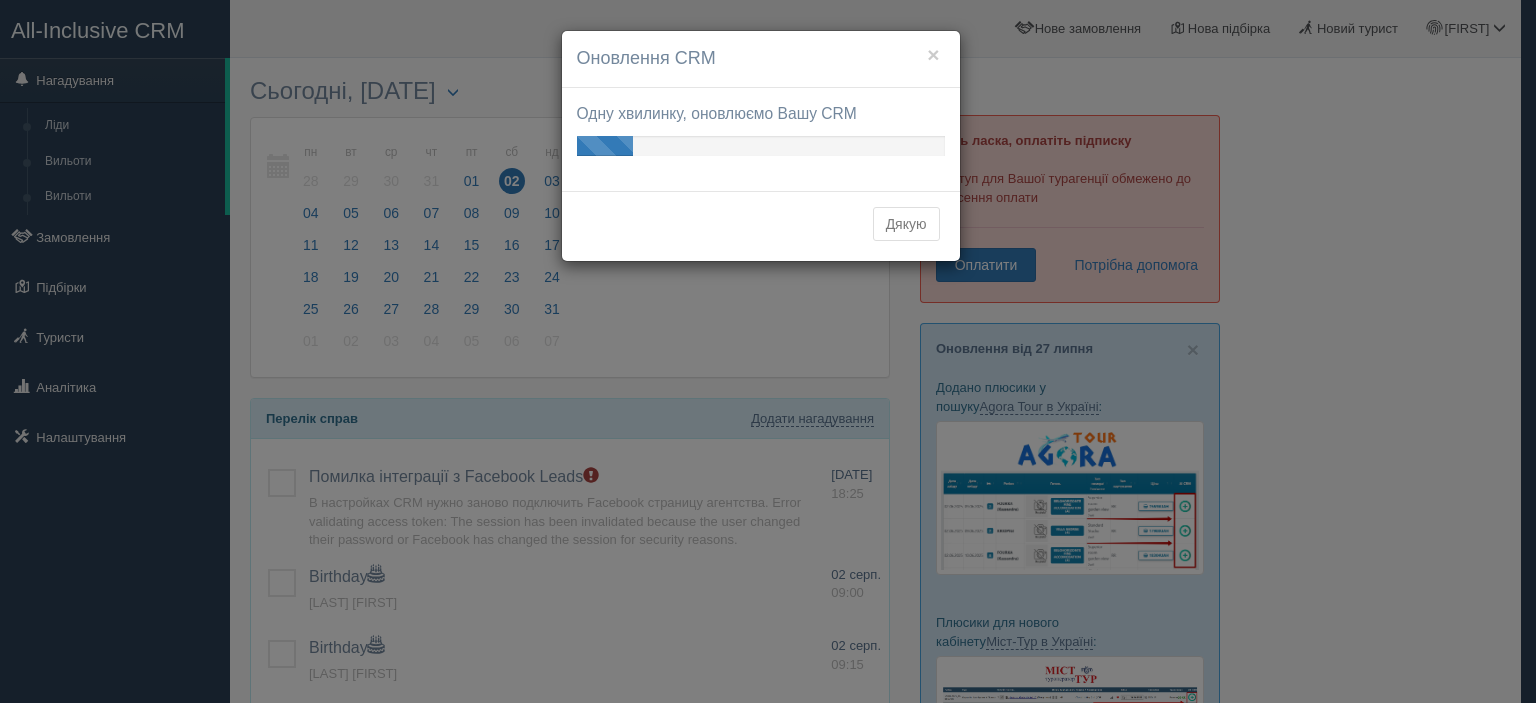 scroll, scrollTop: 0, scrollLeft: 0, axis: both 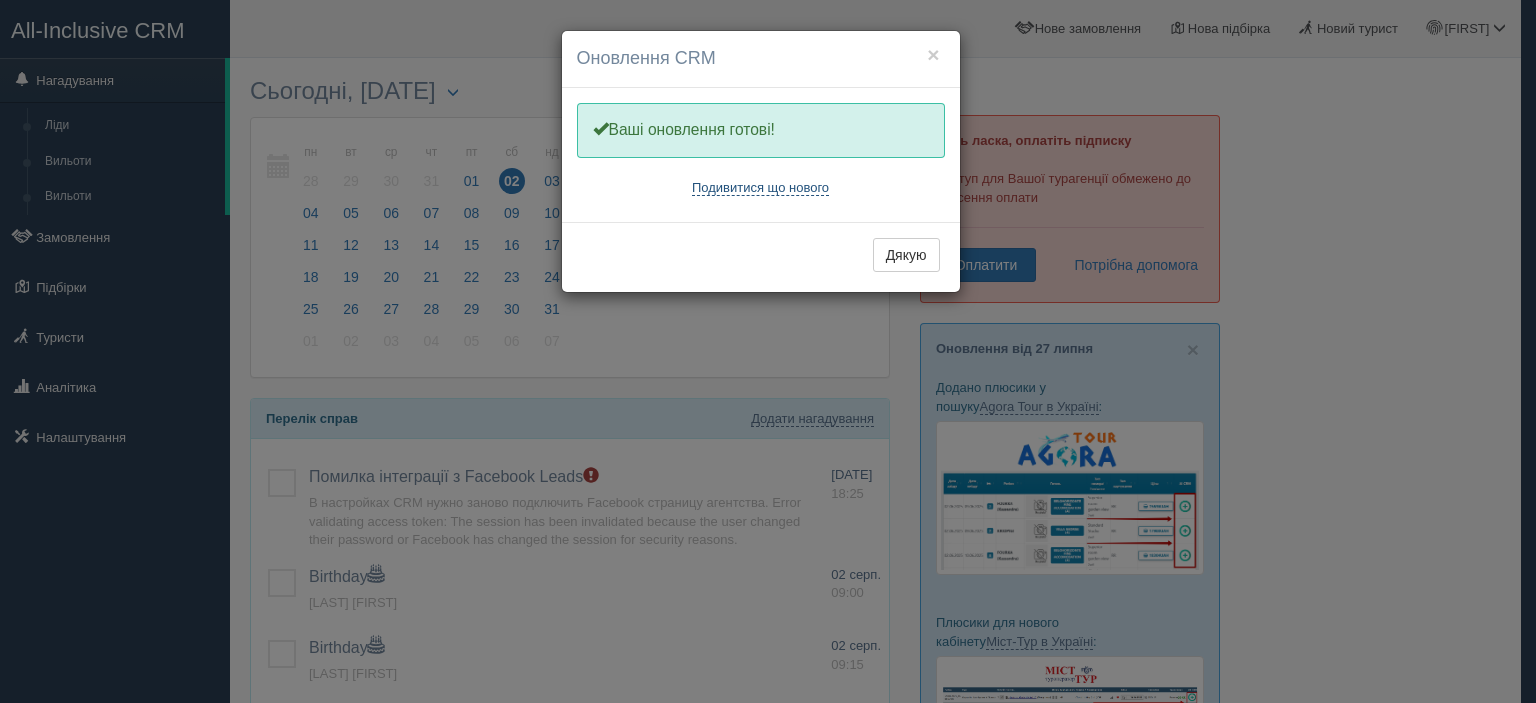 click on "Подивитися що нового" at bounding box center (760, 188) 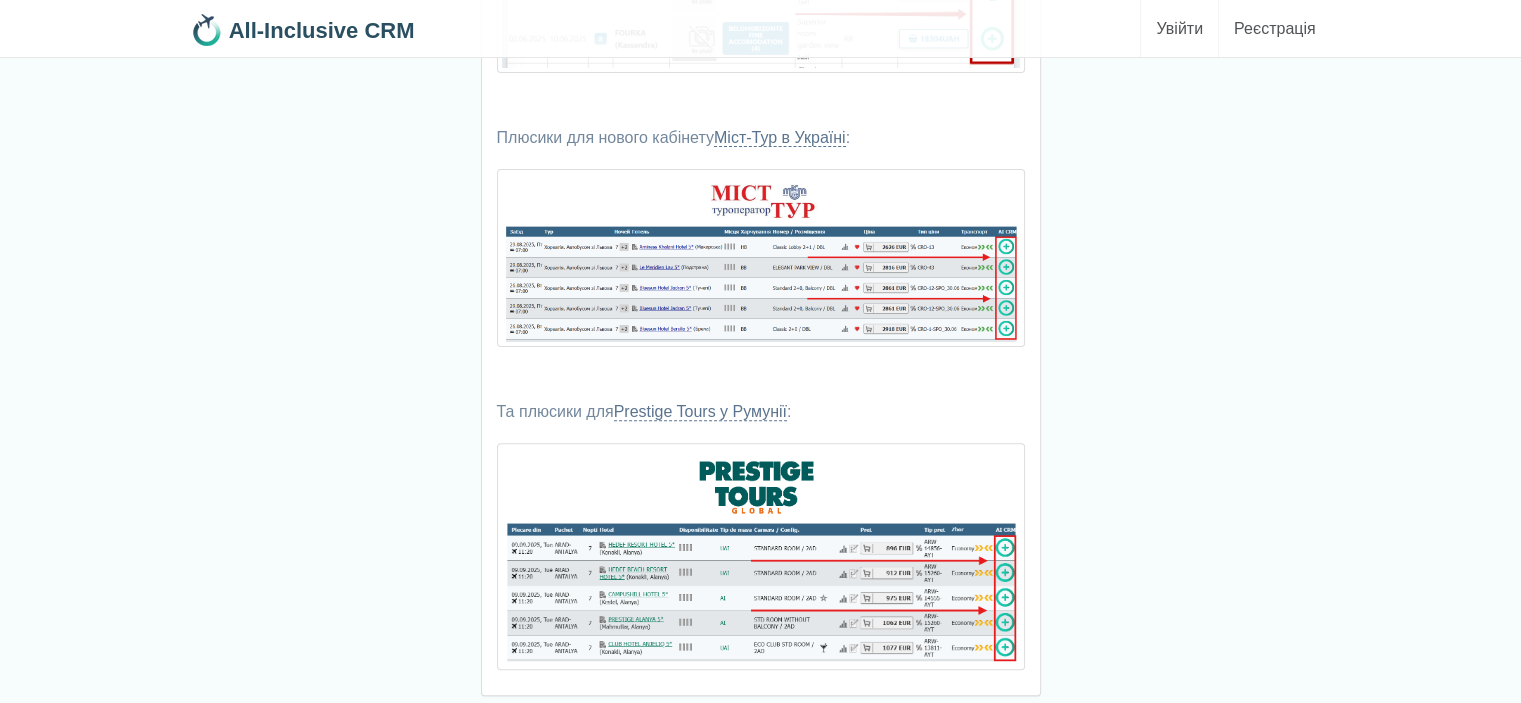 scroll, scrollTop: 0, scrollLeft: 0, axis: both 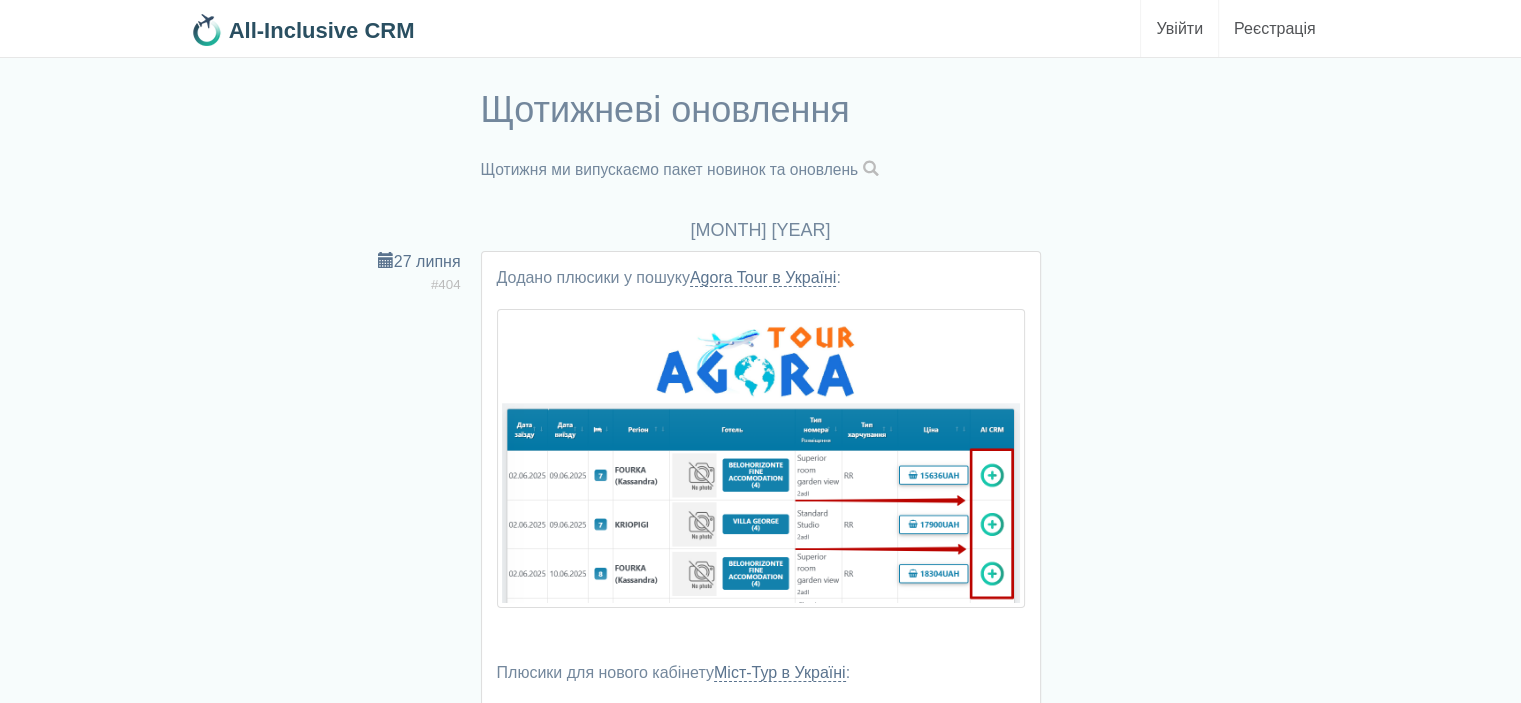 click on "Увійти" at bounding box center (1179, 28) 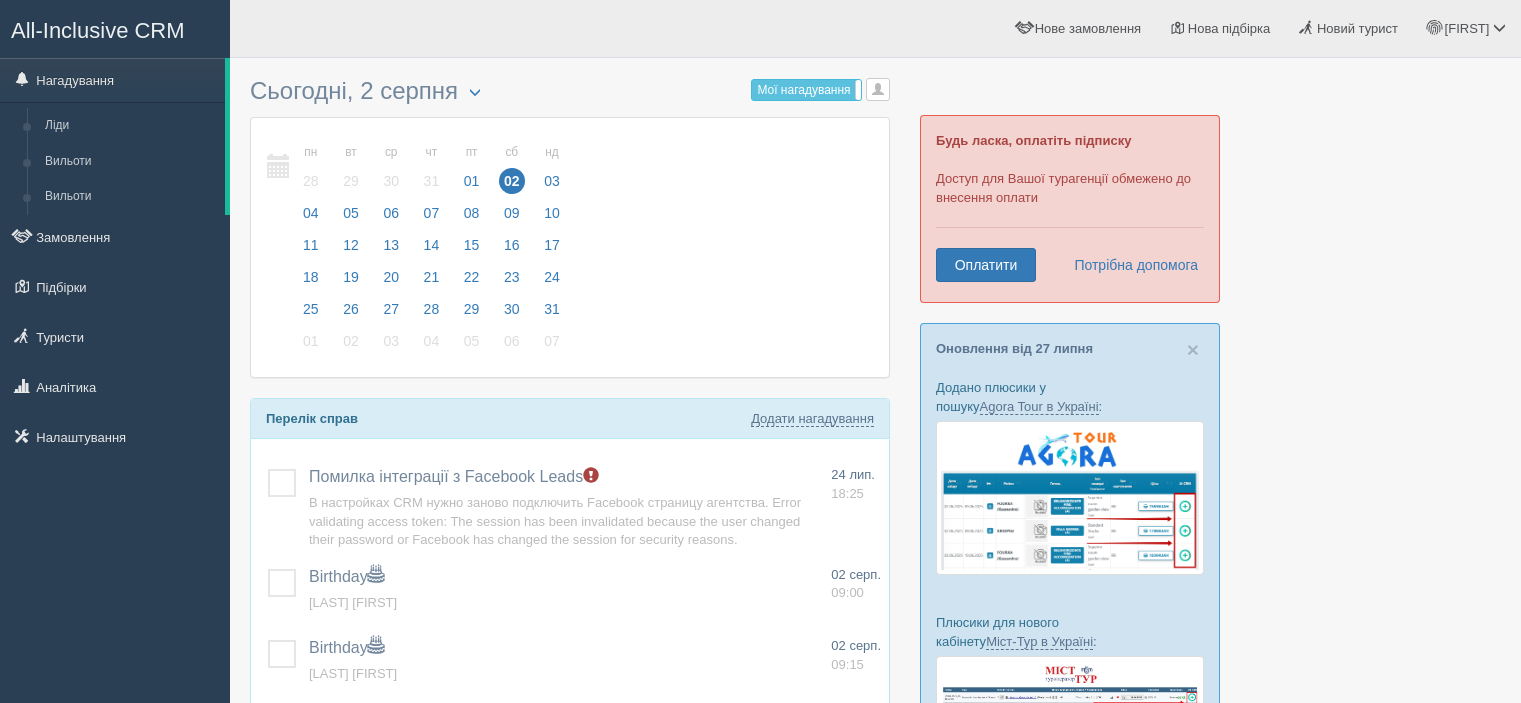 scroll, scrollTop: 0, scrollLeft: 0, axis: both 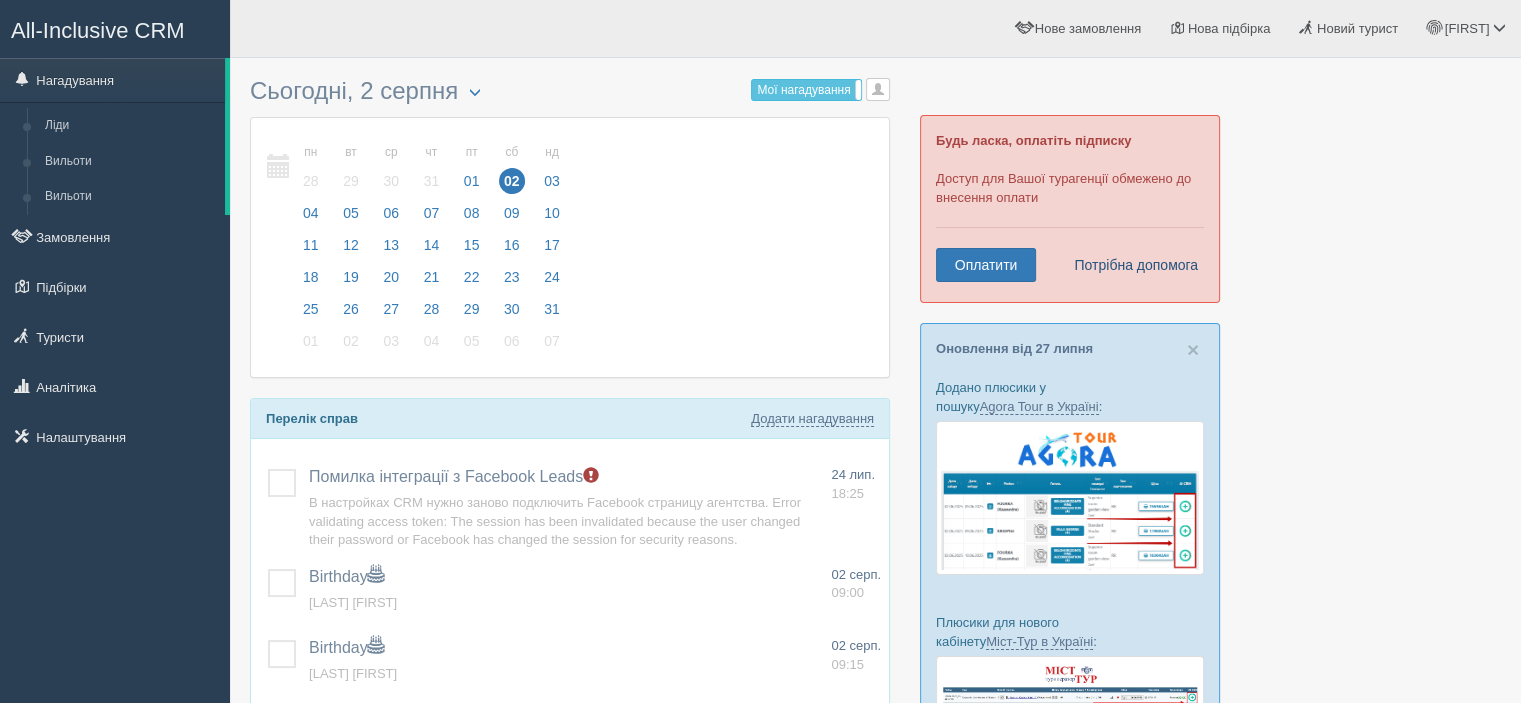 click on "Потрібна допомога" at bounding box center (1130, 265) 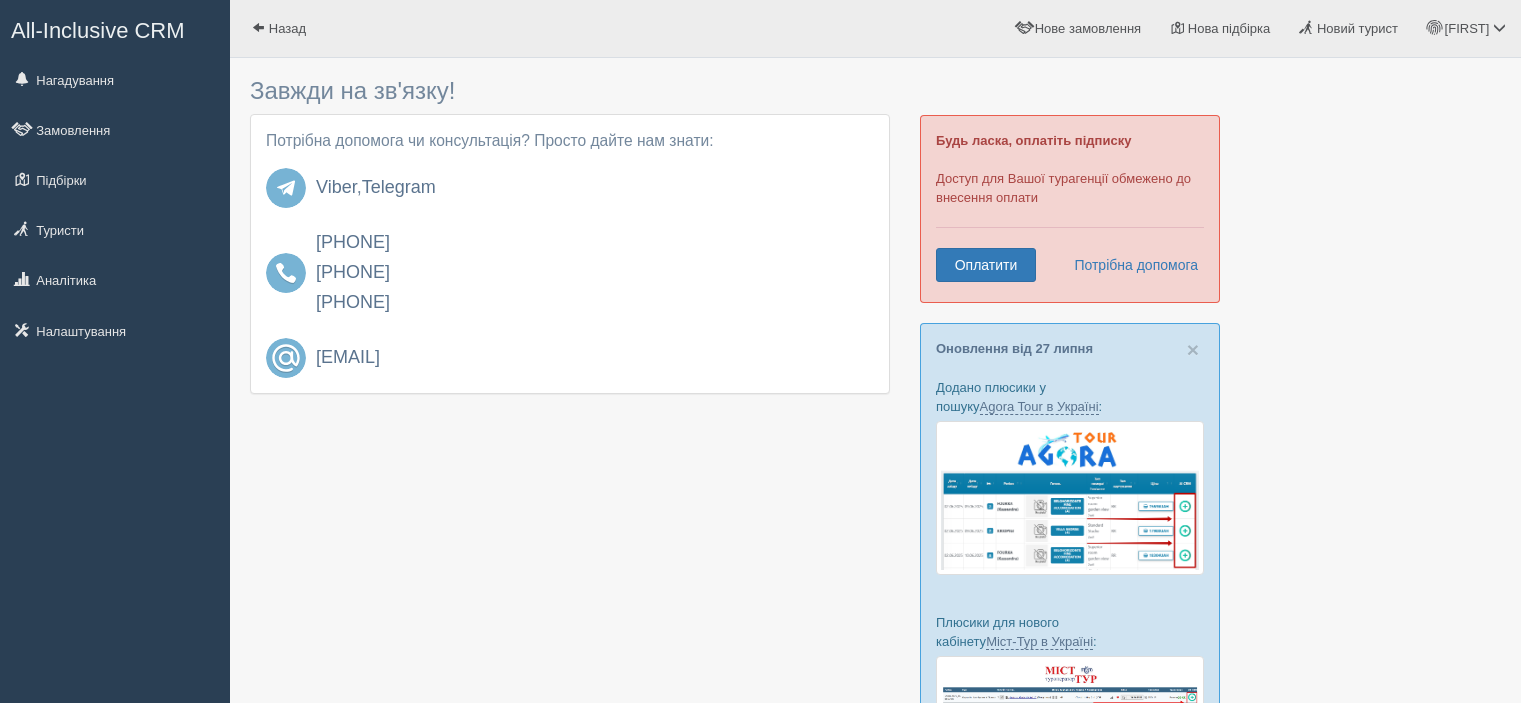 scroll, scrollTop: 0, scrollLeft: 0, axis: both 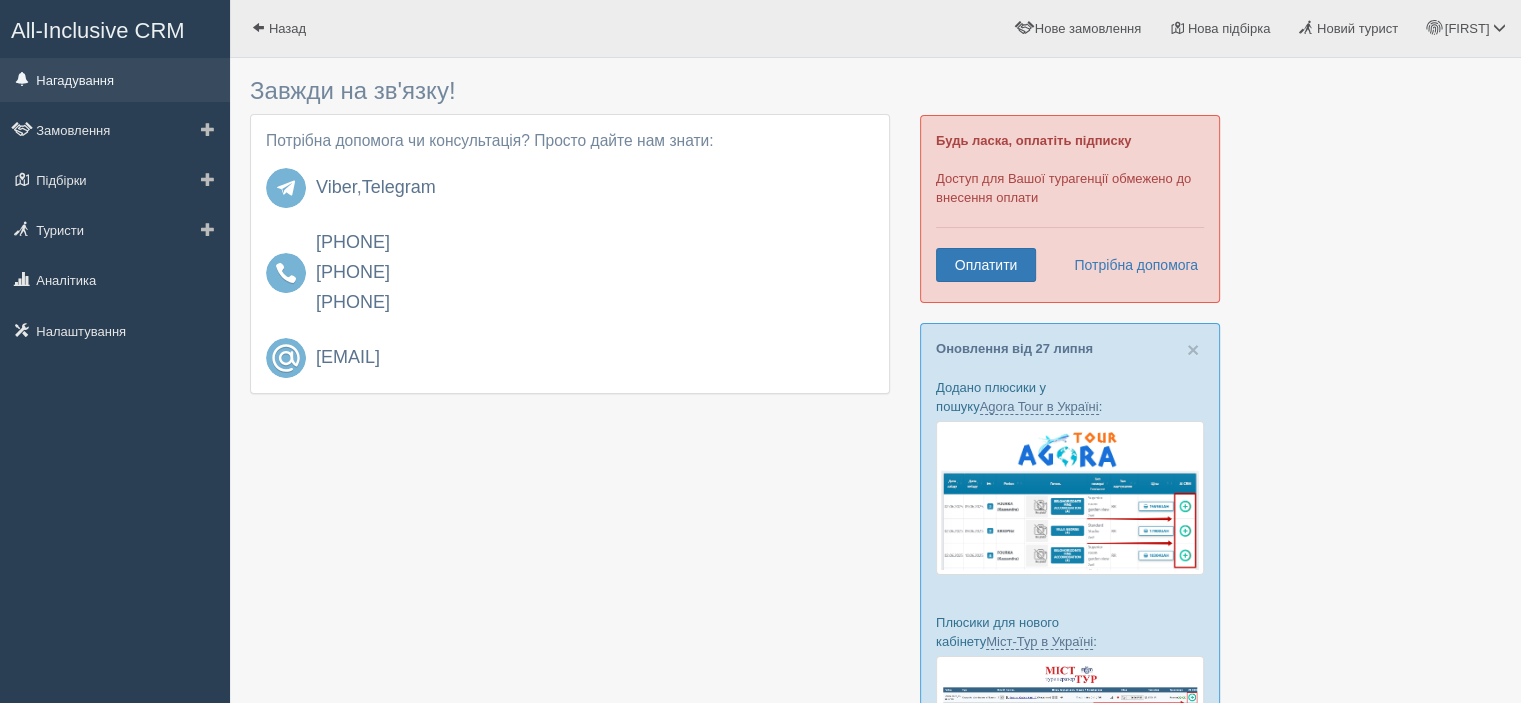 click on "Нагадування" at bounding box center (115, 80) 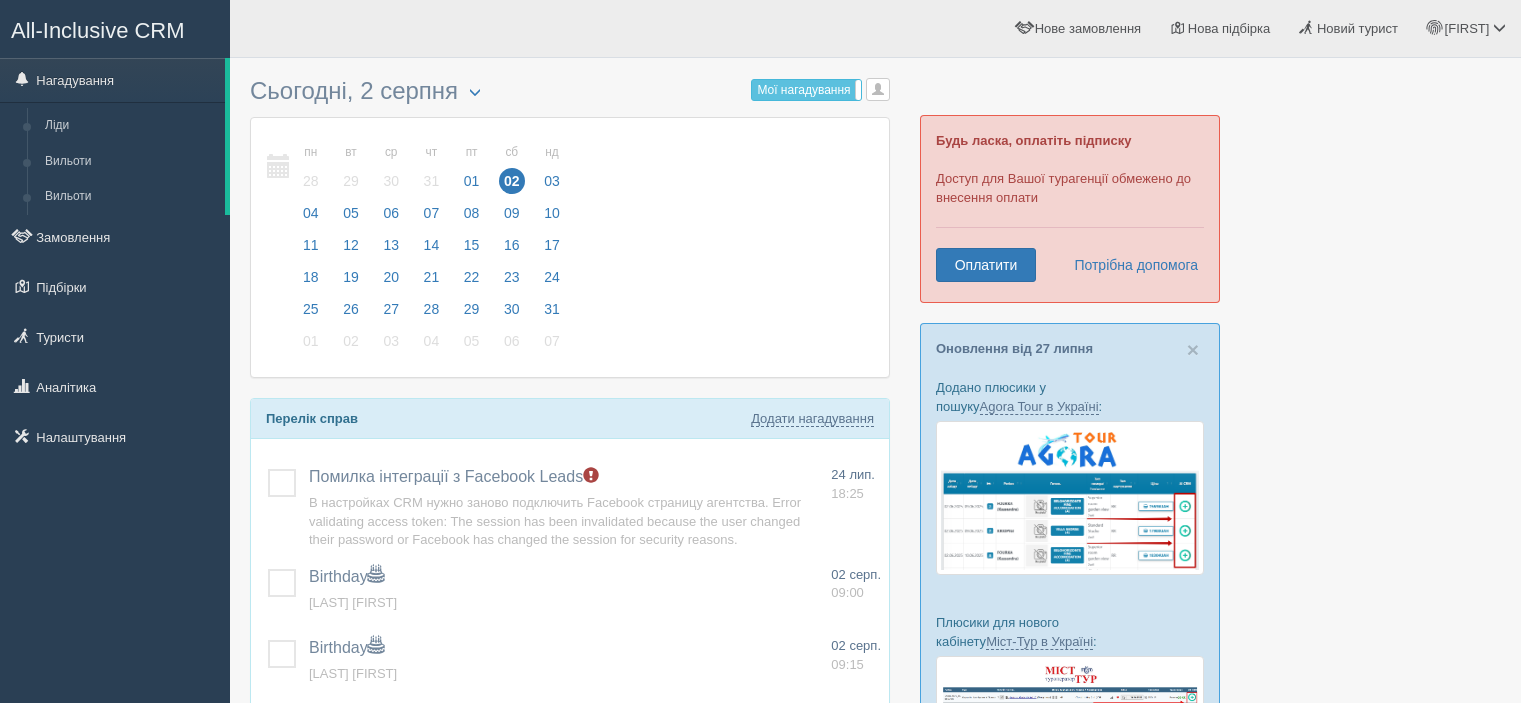 scroll, scrollTop: 0, scrollLeft: 0, axis: both 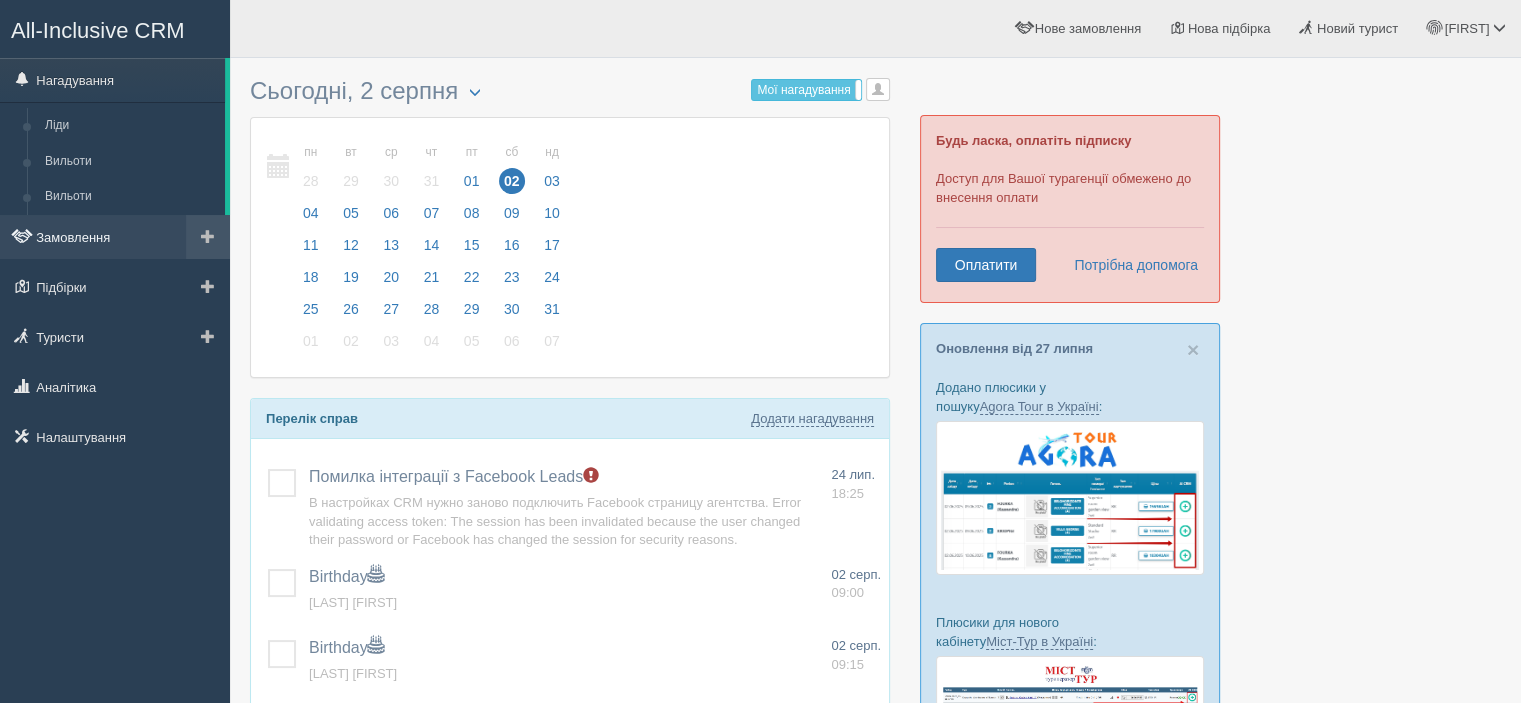 click on "Замовлення" at bounding box center [115, 237] 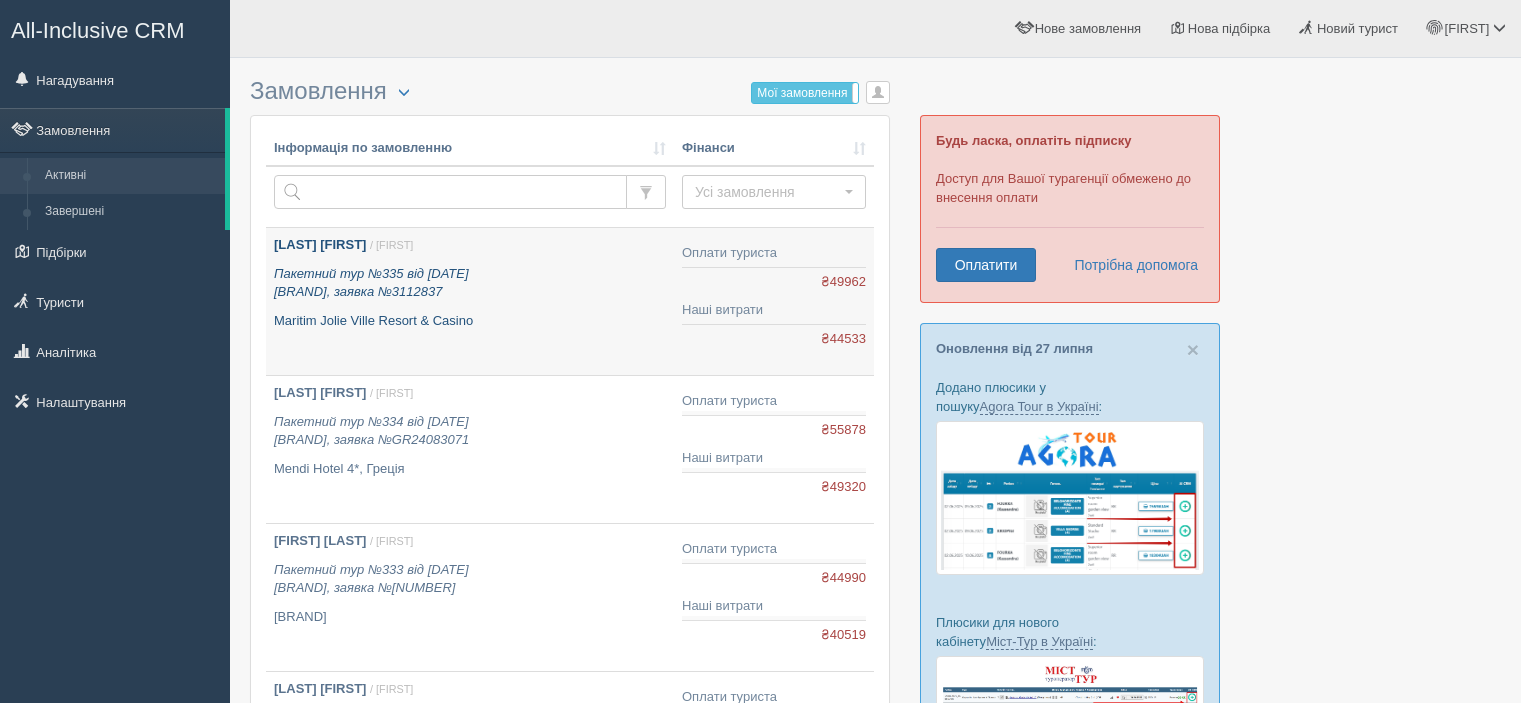 scroll, scrollTop: 0, scrollLeft: 0, axis: both 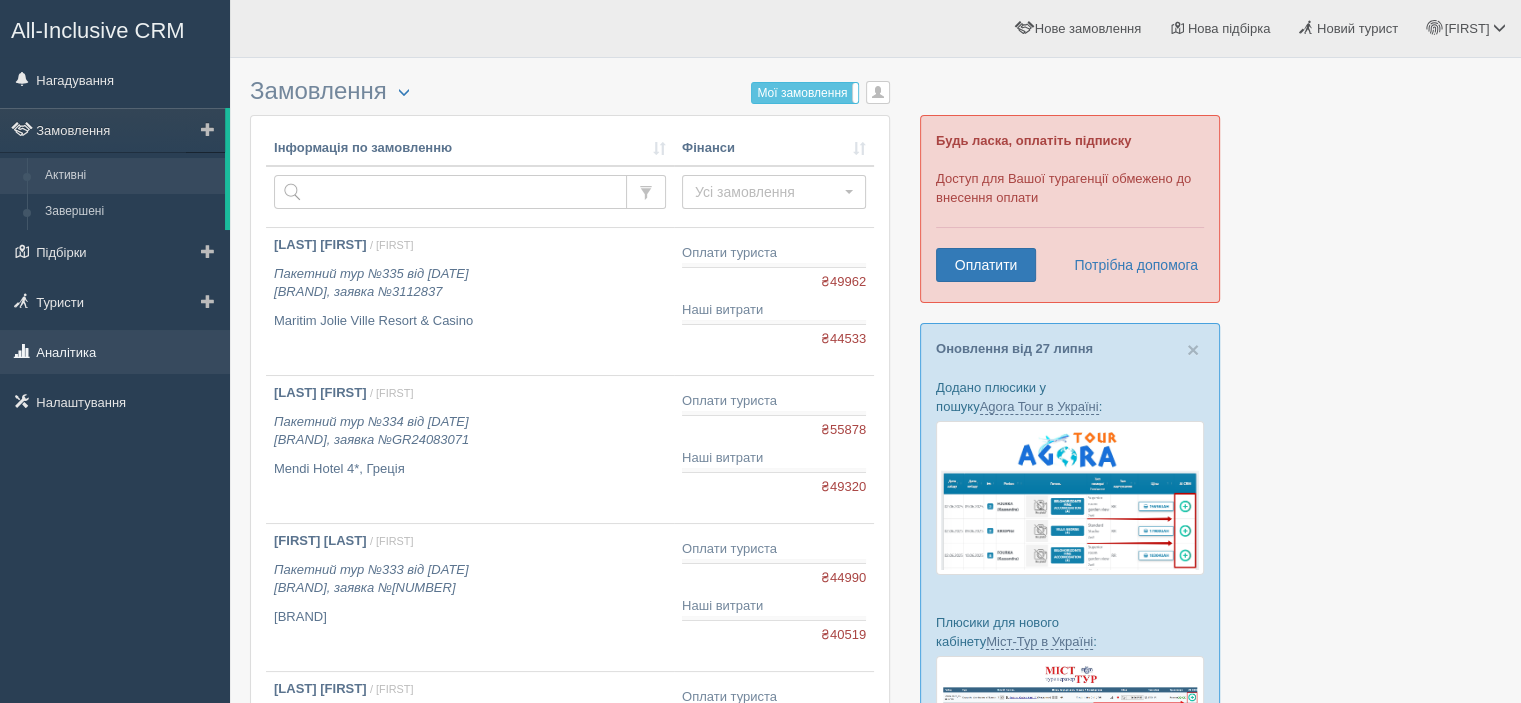 click on "Аналітика" at bounding box center (115, 352) 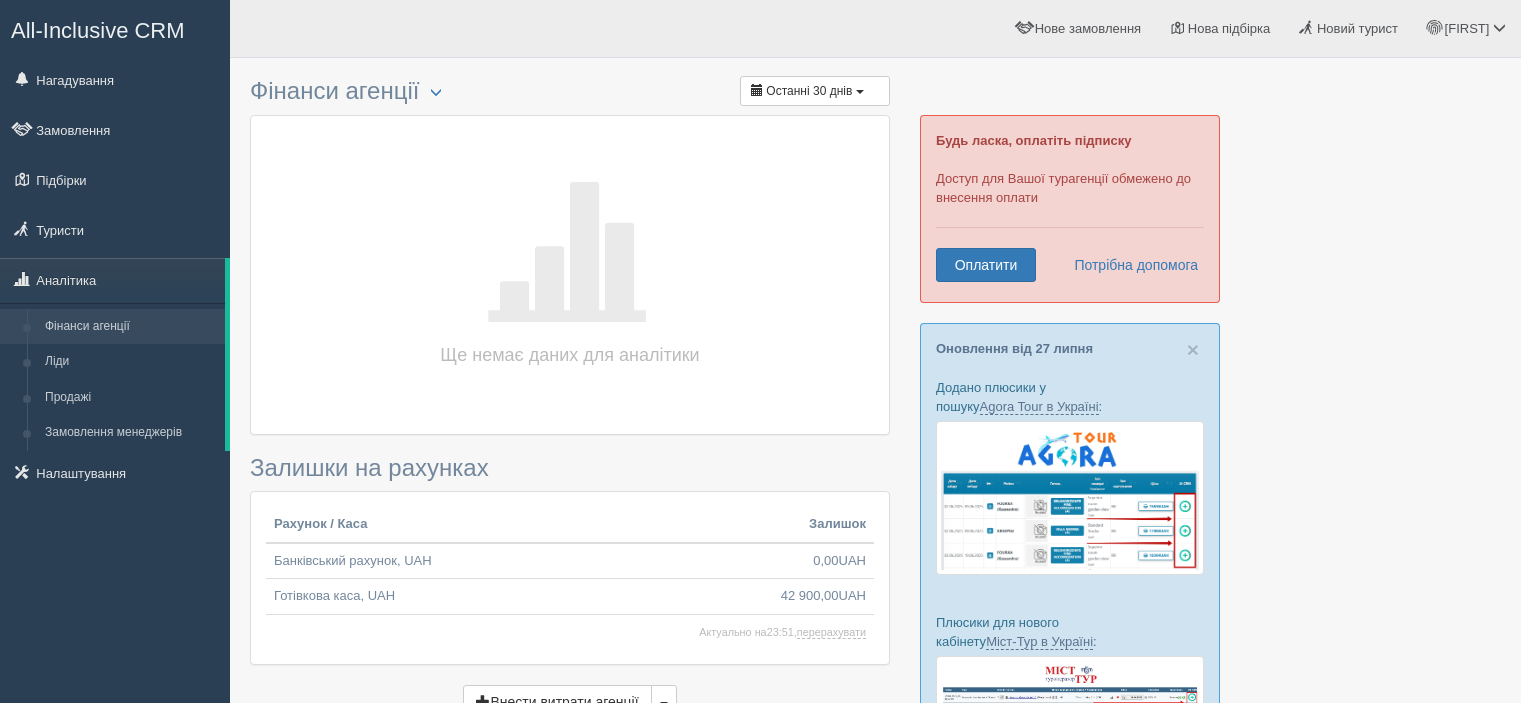 scroll, scrollTop: 0, scrollLeft: 0, axis: both 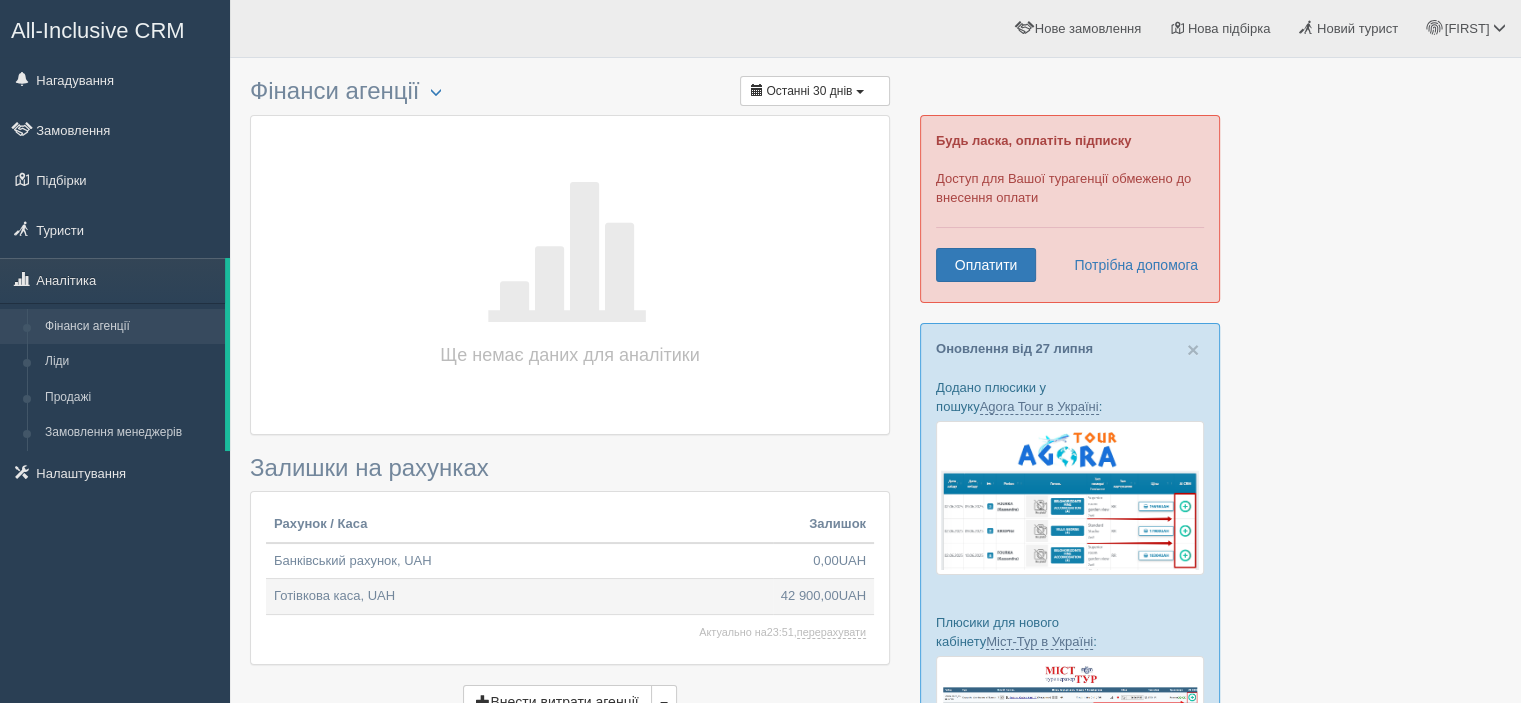 click on "42 900,00" at bounding box center (810, 595) 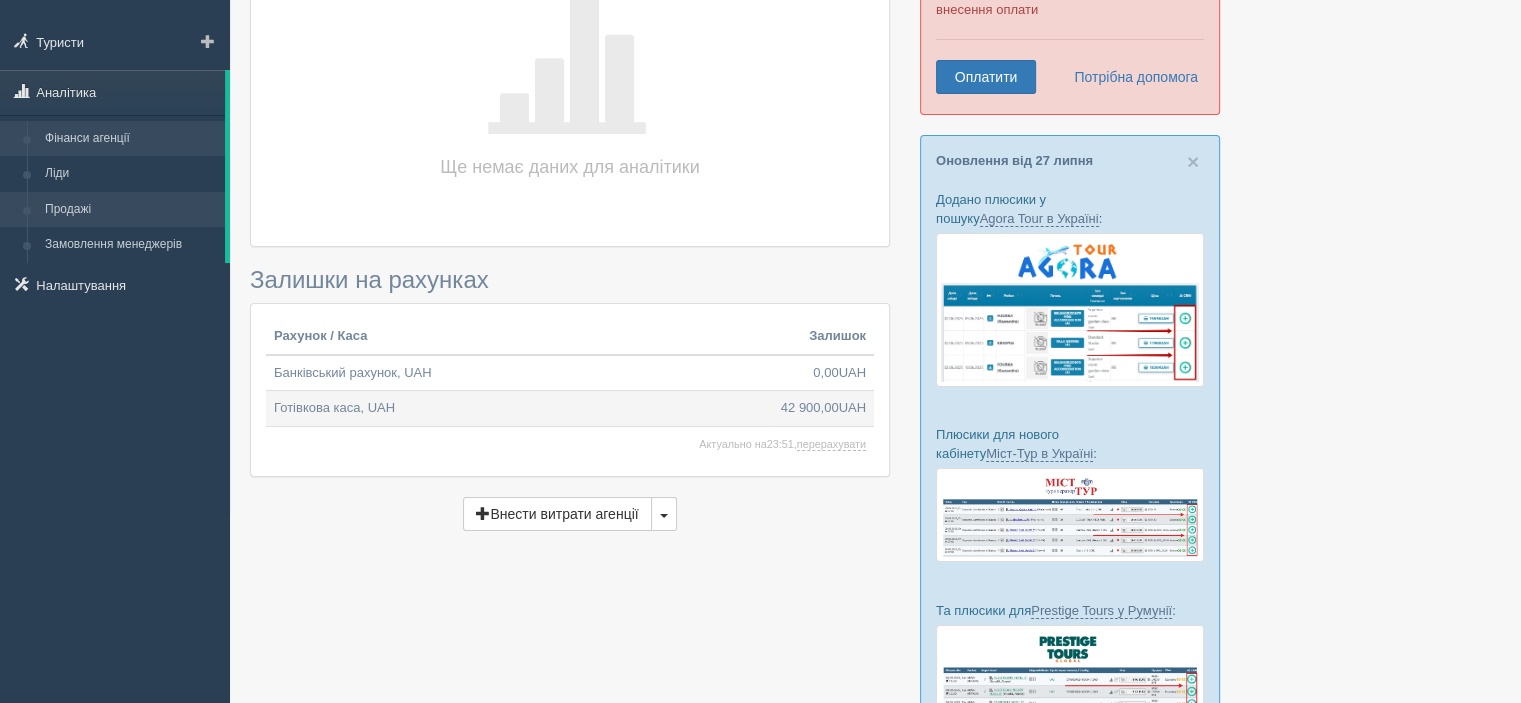 scroll, scrollTop: 187, scrollLeft: 0, axis: vertical 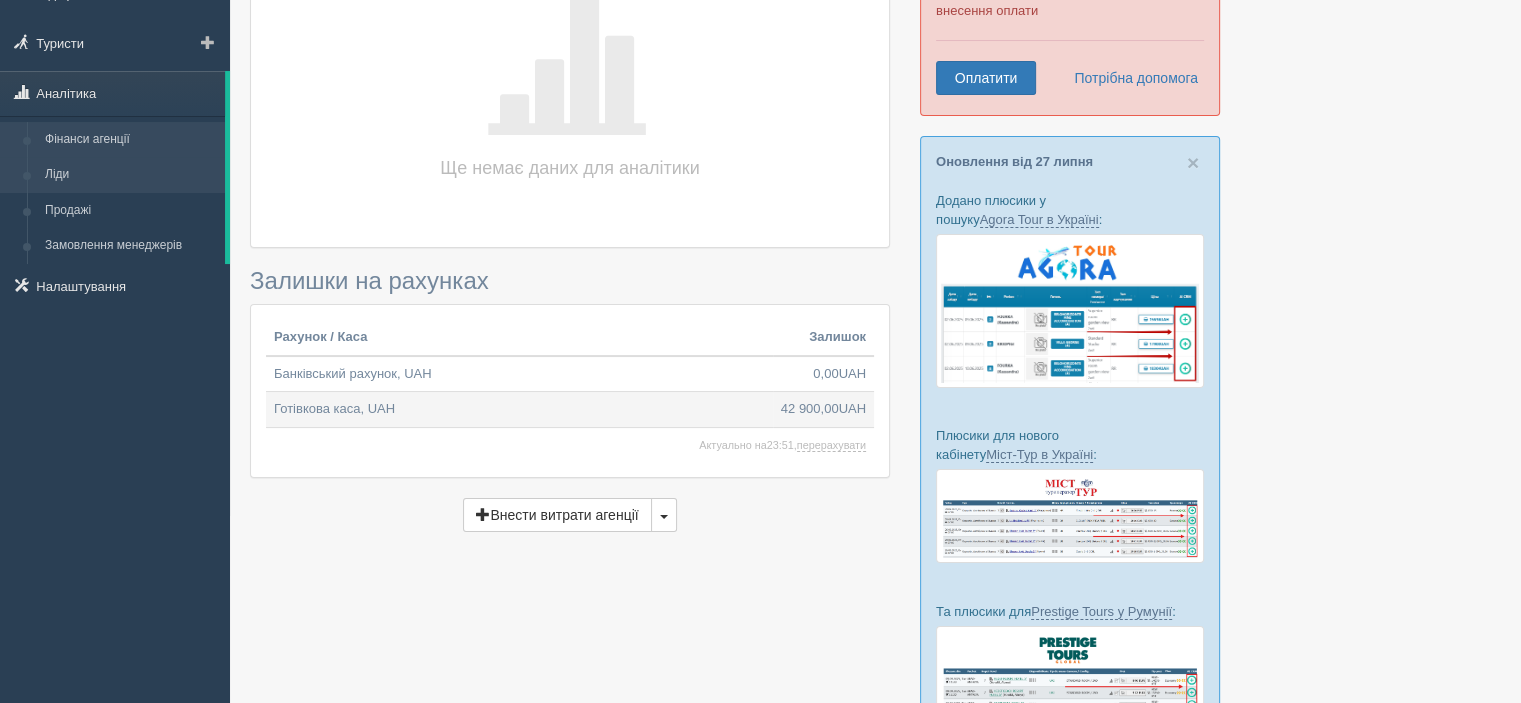 click on "Ліди" at bounding box center (130, 175) 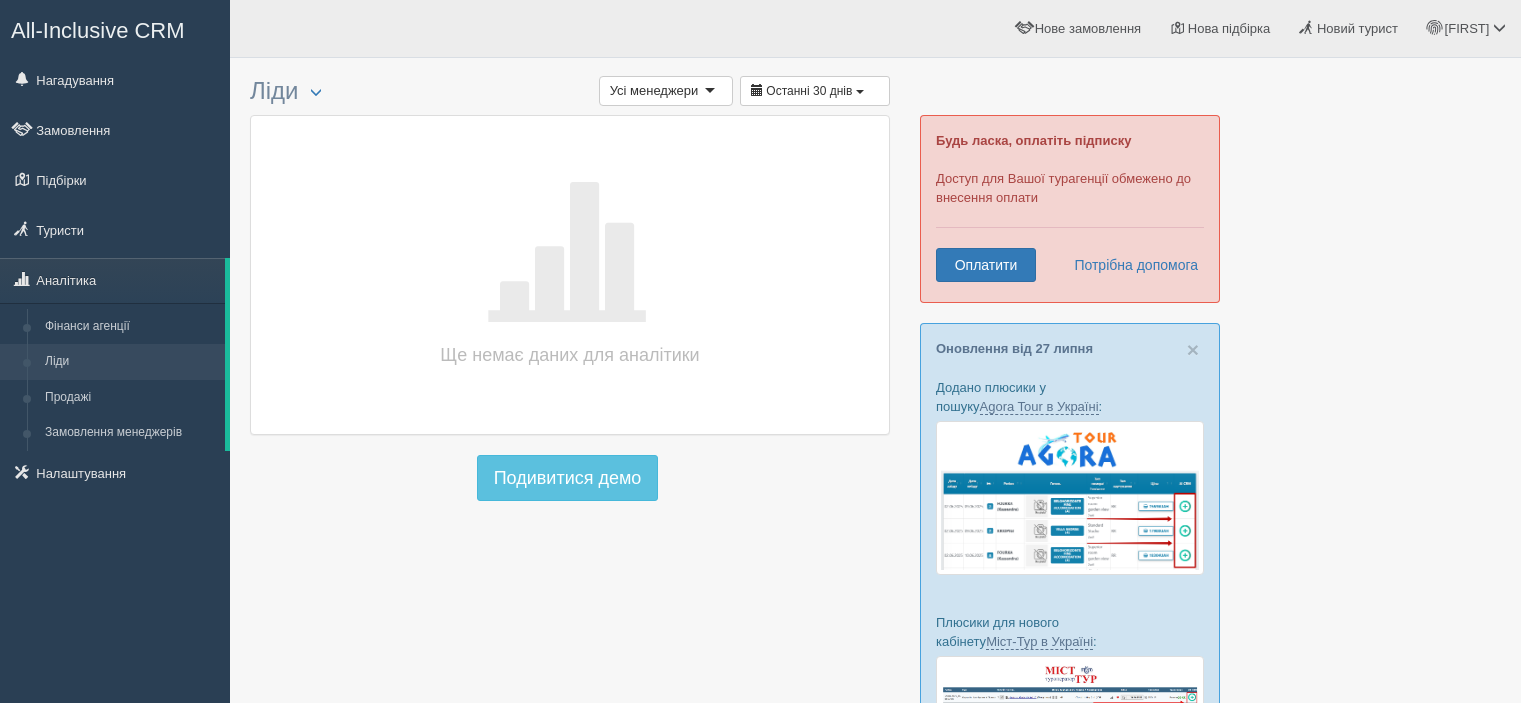 scroll, scrollTop: 0, scrollLeft: 0, axis: both 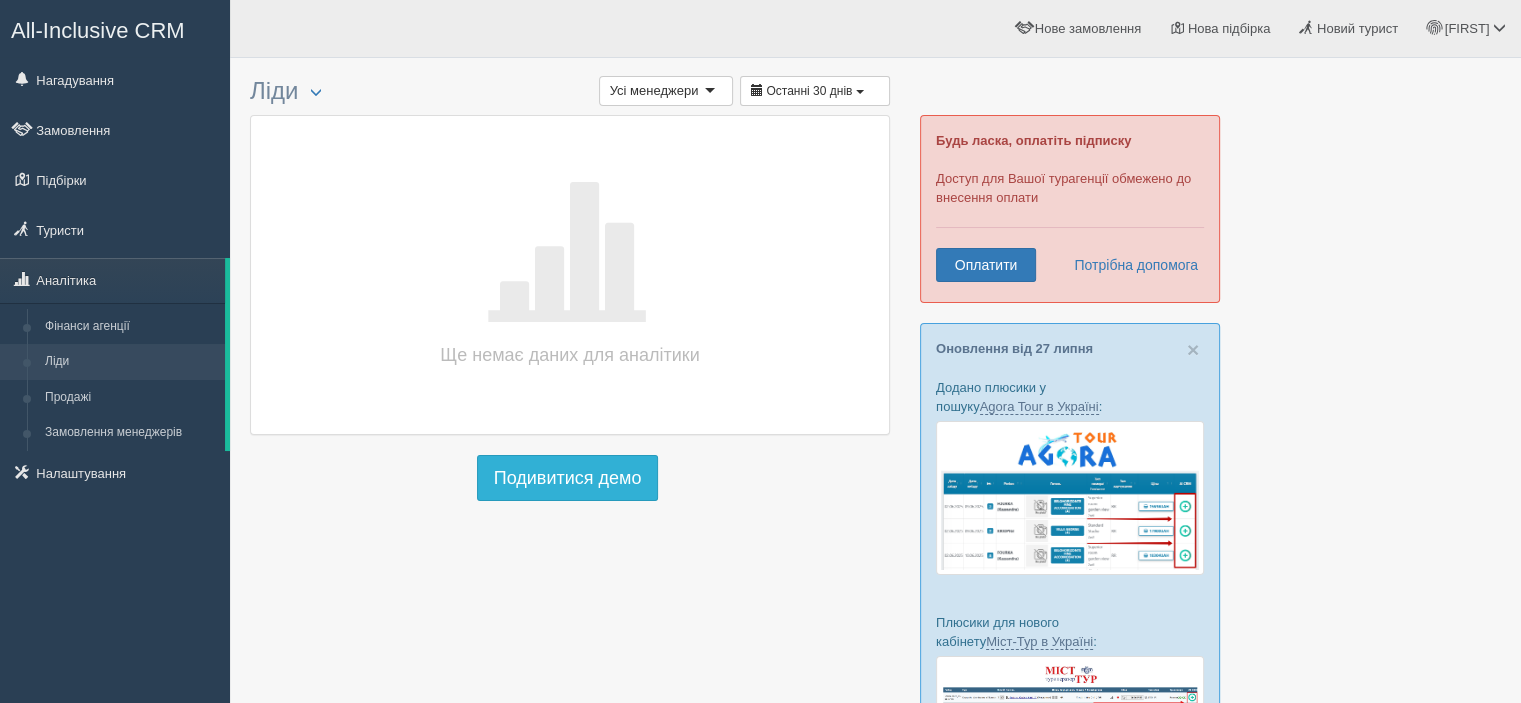 click on "Подивитися демо" at bounding box center [568, 478] 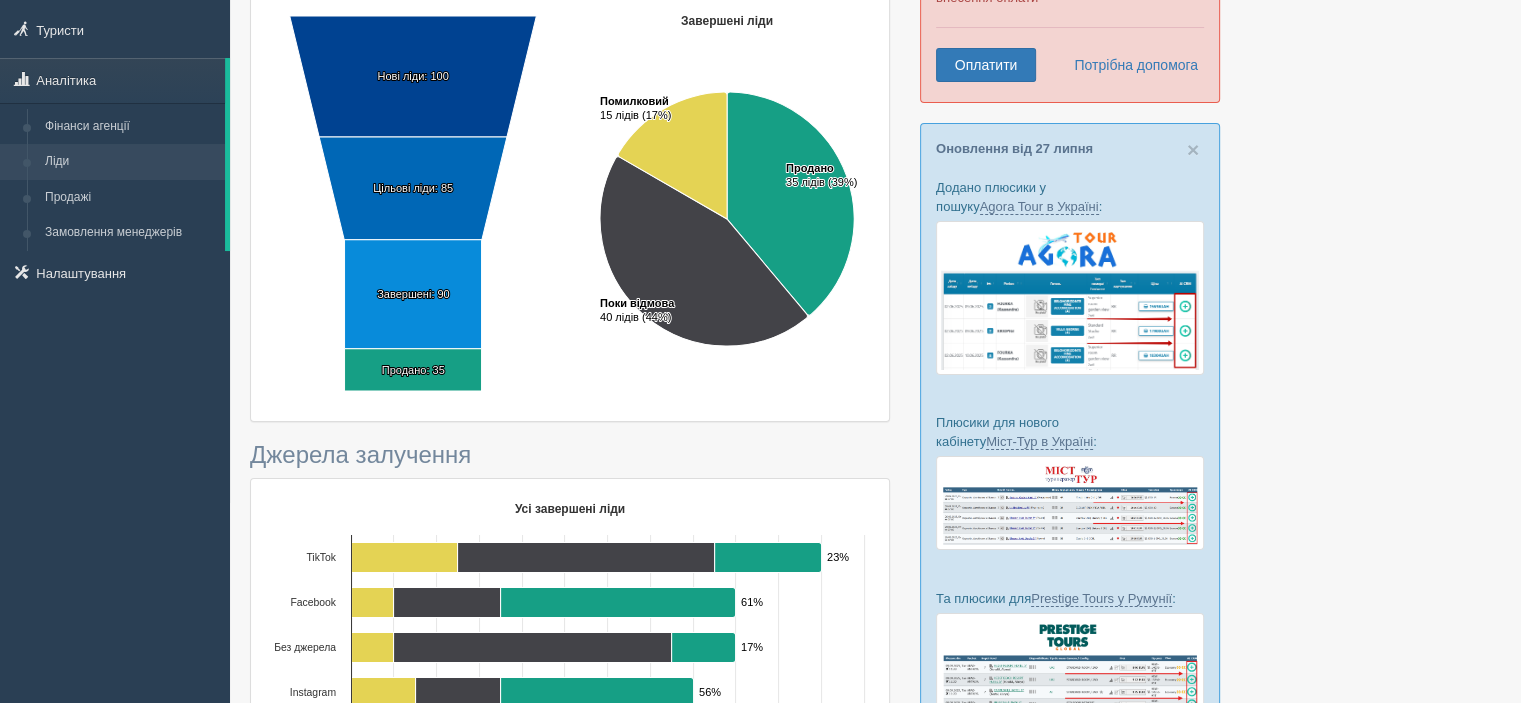 scroll, scrollTop: 200, scrollLeft: 0, axis: vertical 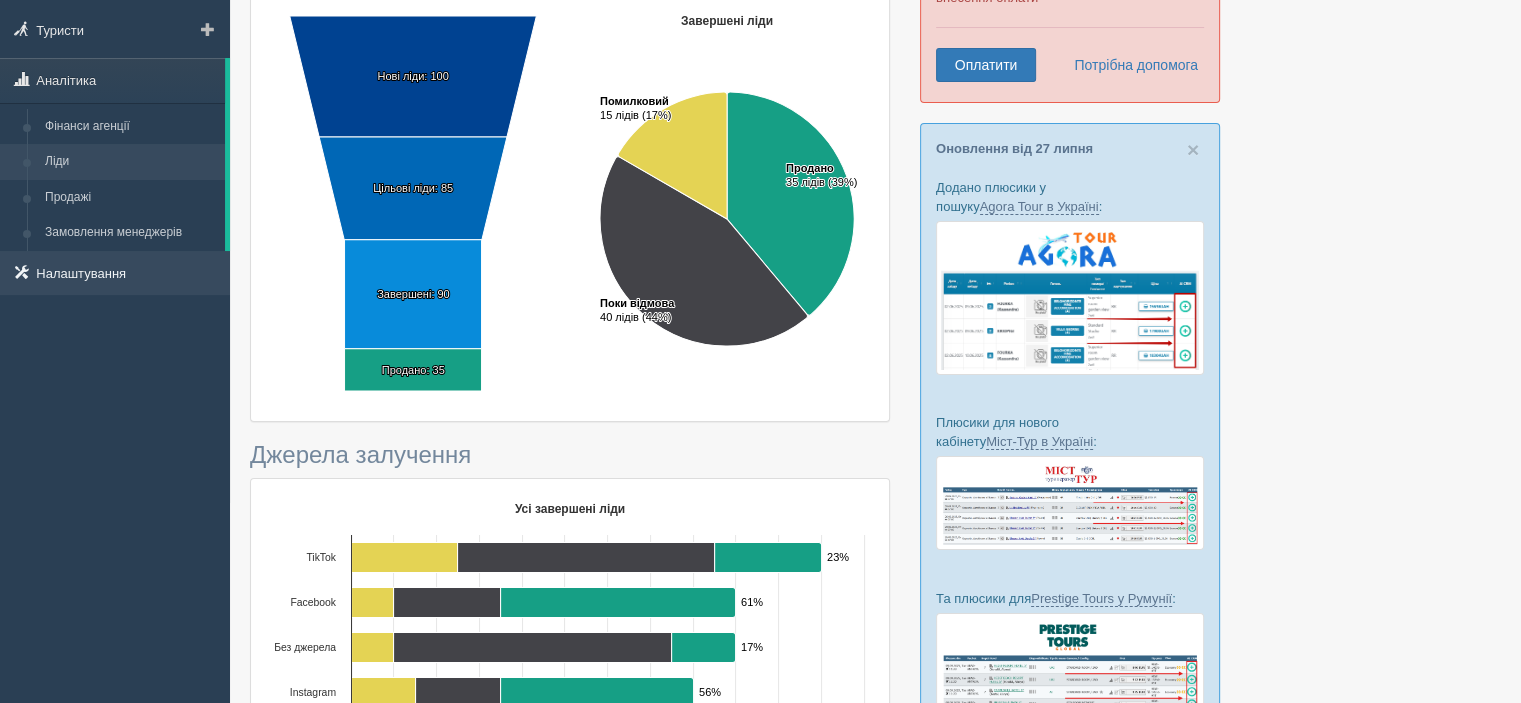 click on "Налаштування" at bounding box center (115, 273) 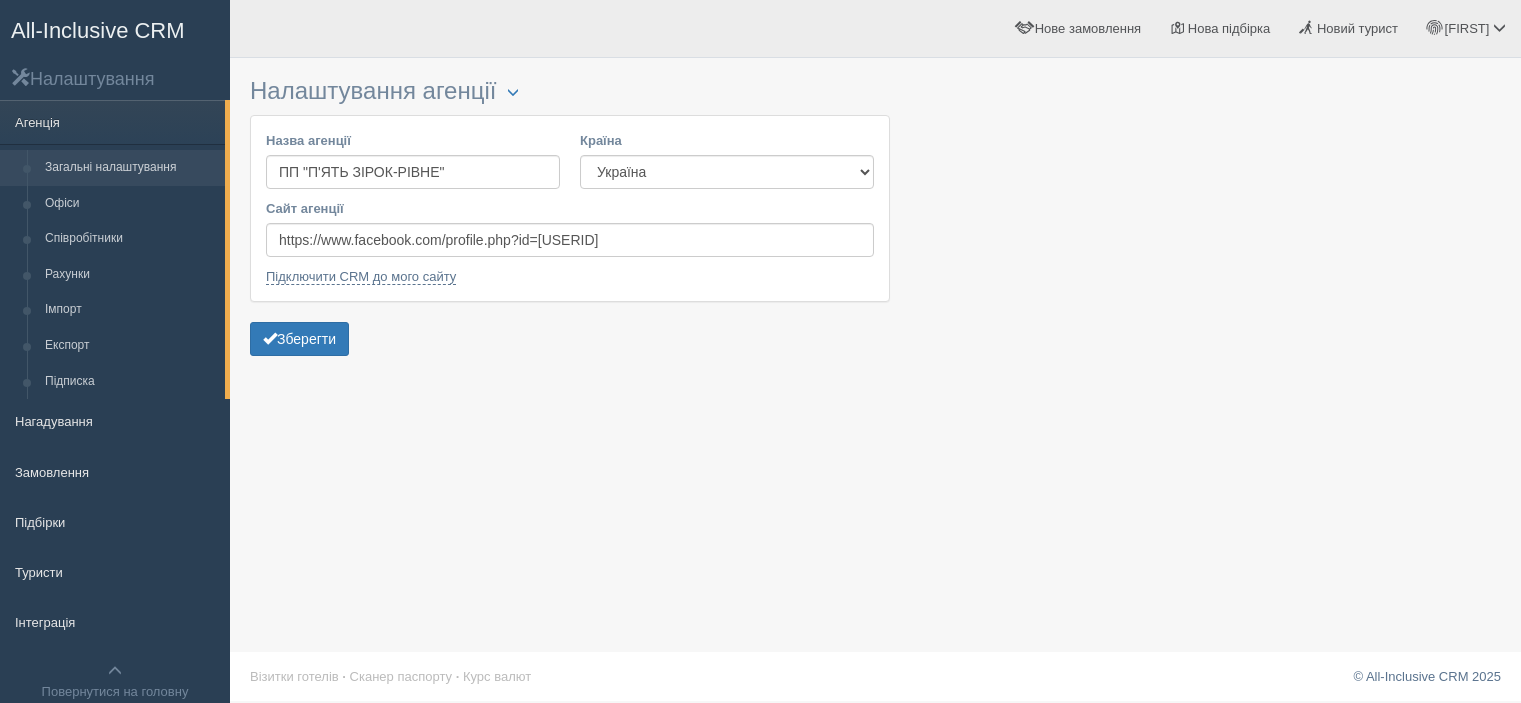 scroll, scrollTop: 0, scrollLeft: 0, axis: both 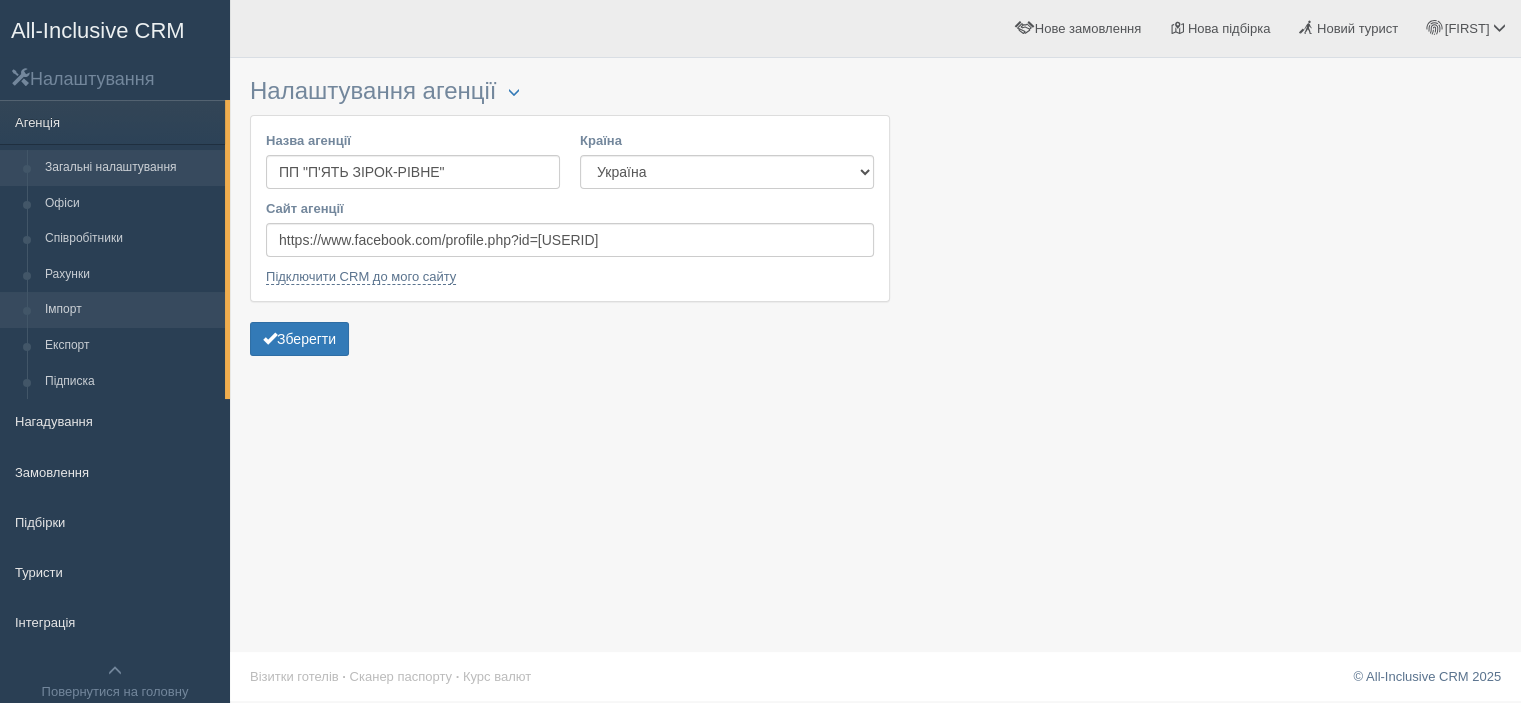 click on "Імпорт" at bounding box center (130, 310) 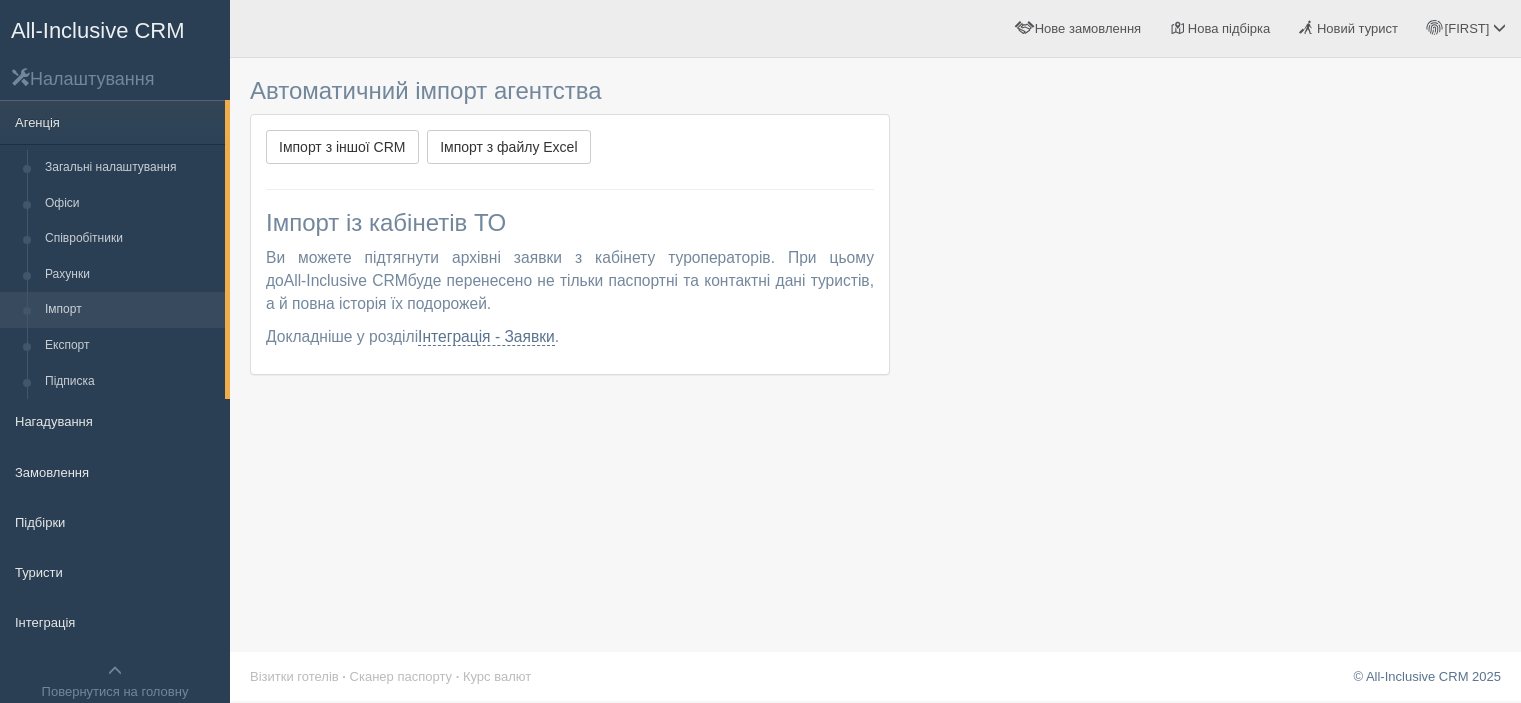 scroll, scrollTop: 0, scrollLeft: 0, axis: both 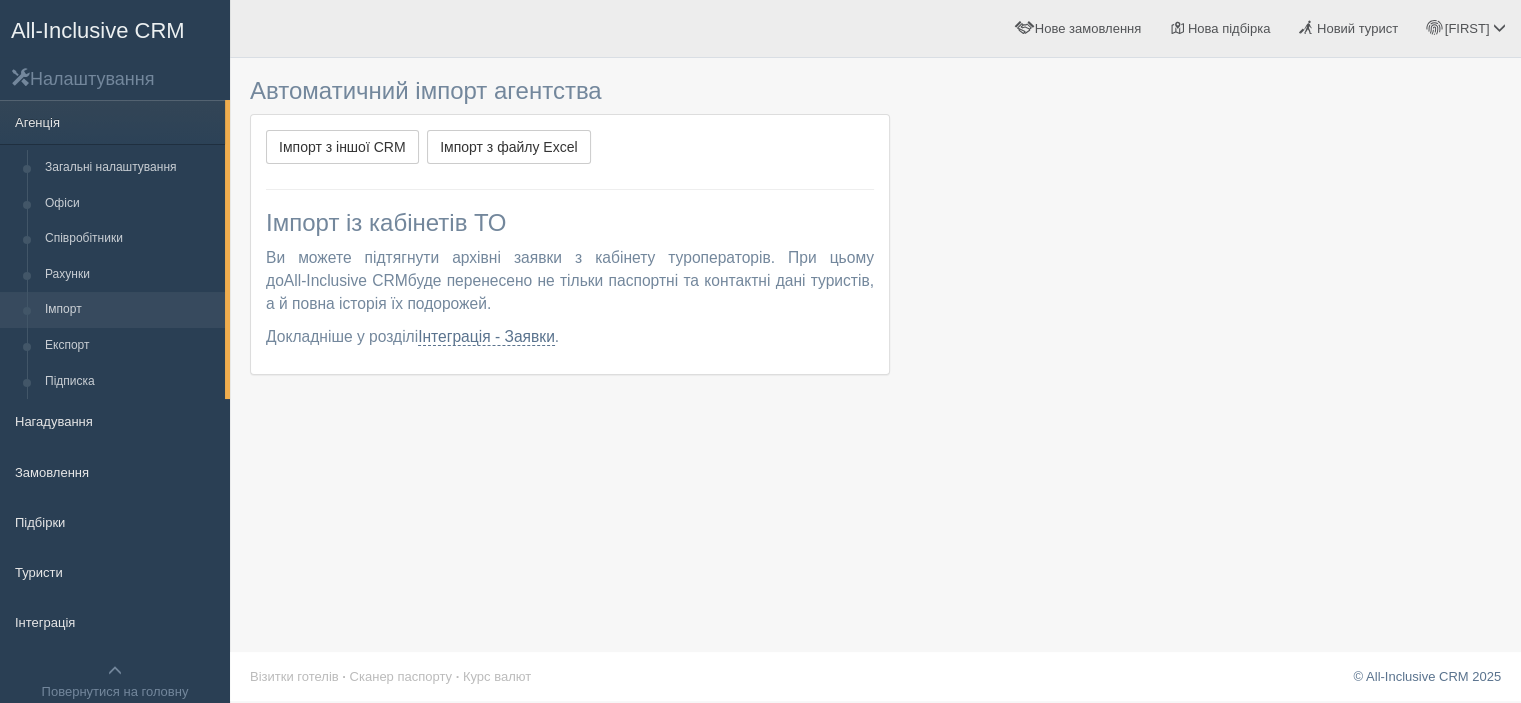 click on "Імпорт" at bounding box center (130, 310) 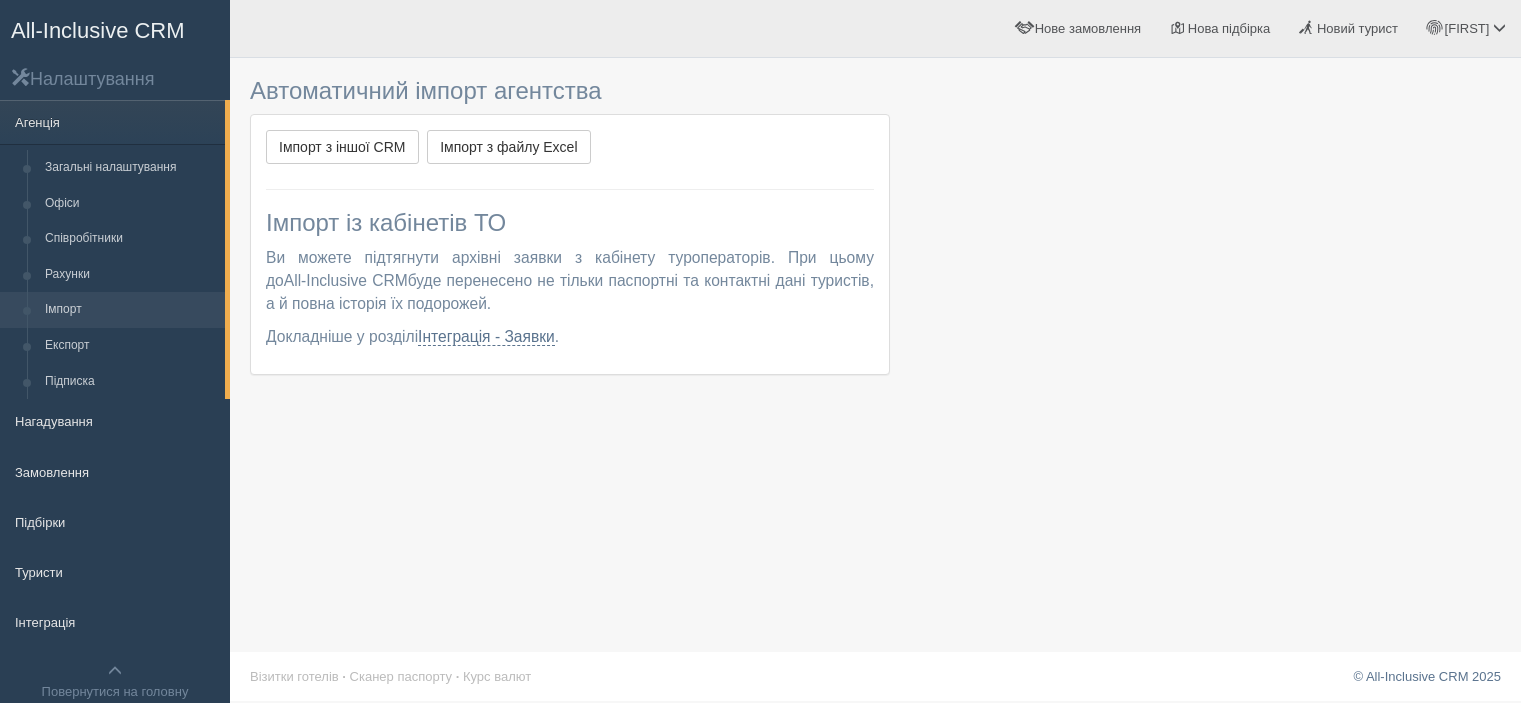 scroll, scrollTop: 0, scrollLeft: 0, axis: both 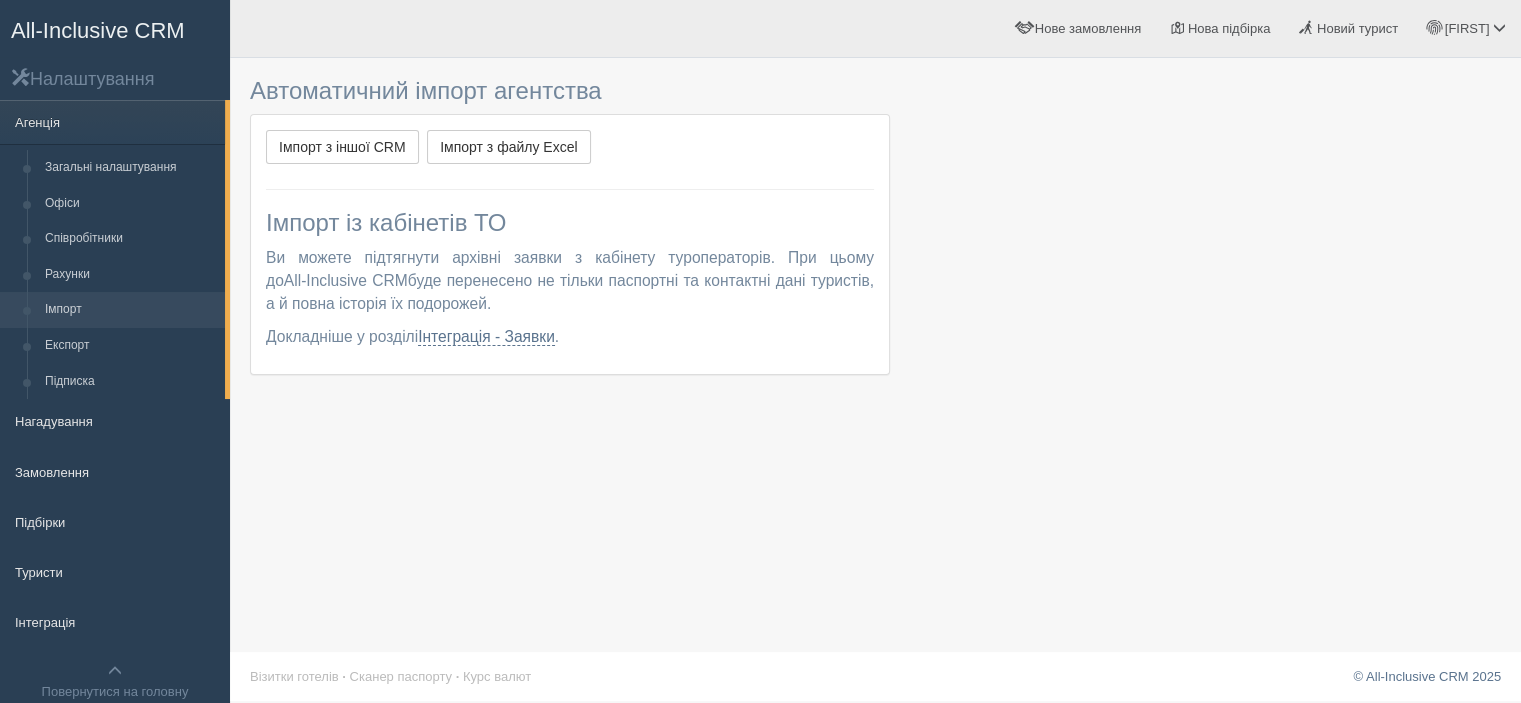 click on "Імпорт" at bounding box center [130, 310] 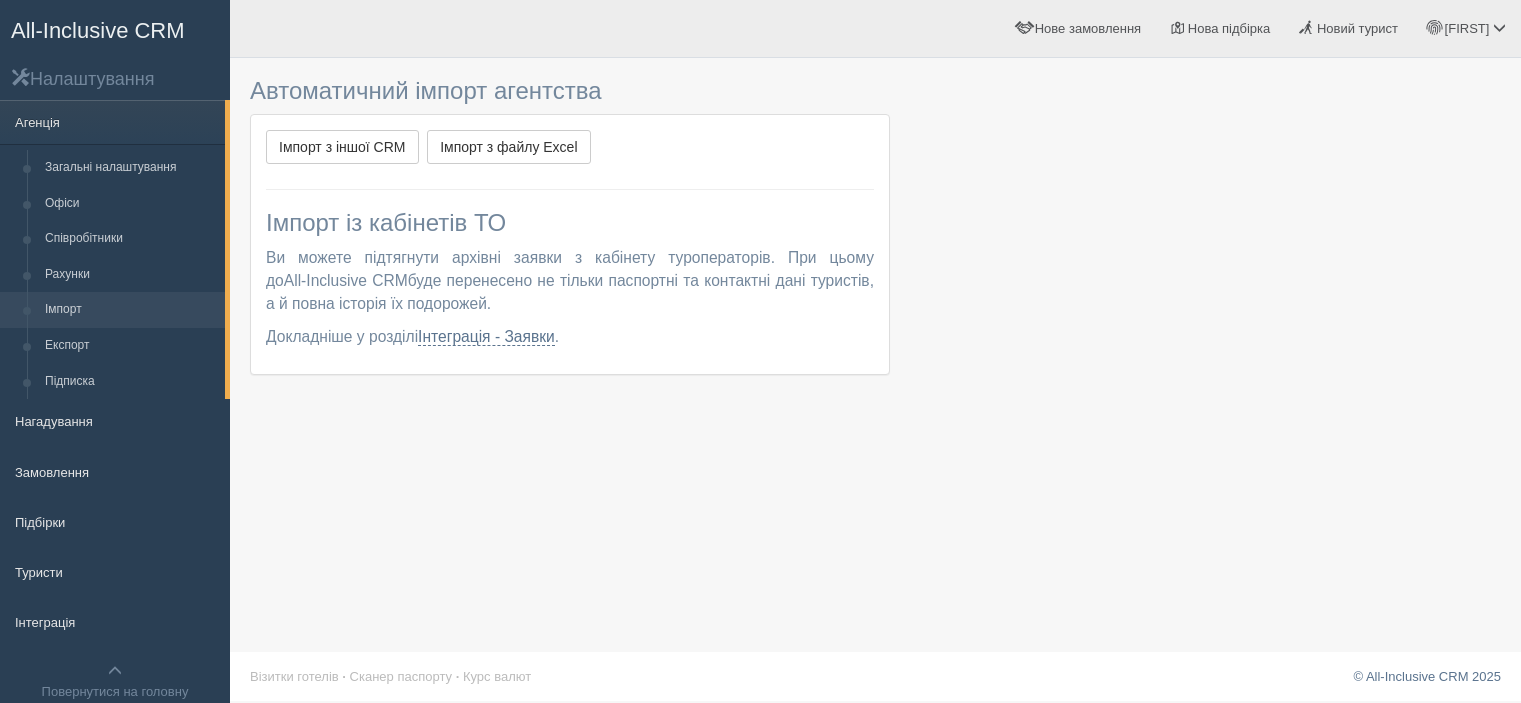 scroll, scrollTop: 0, scrollLeft: 0, axis: both 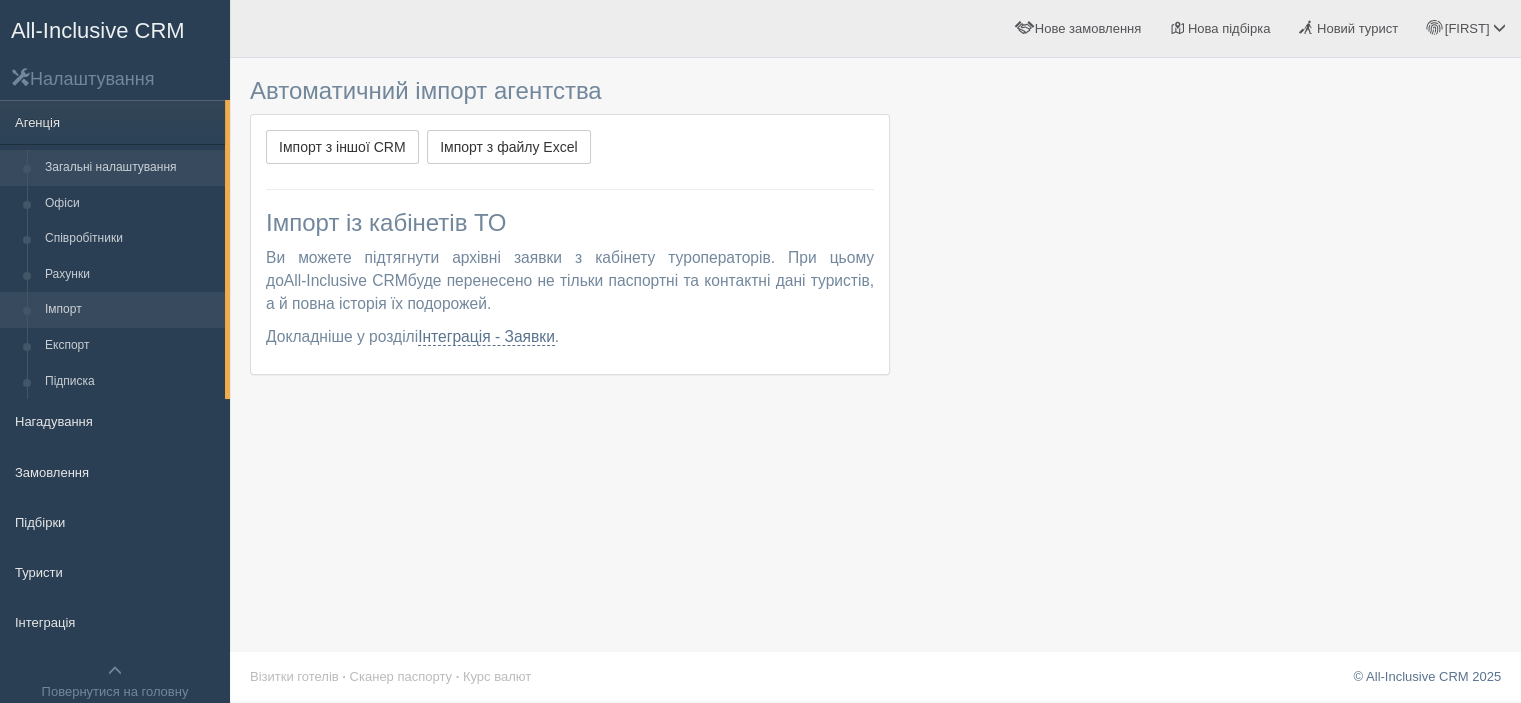click on "Загальні налаштування" at bounding box center (130, 168) 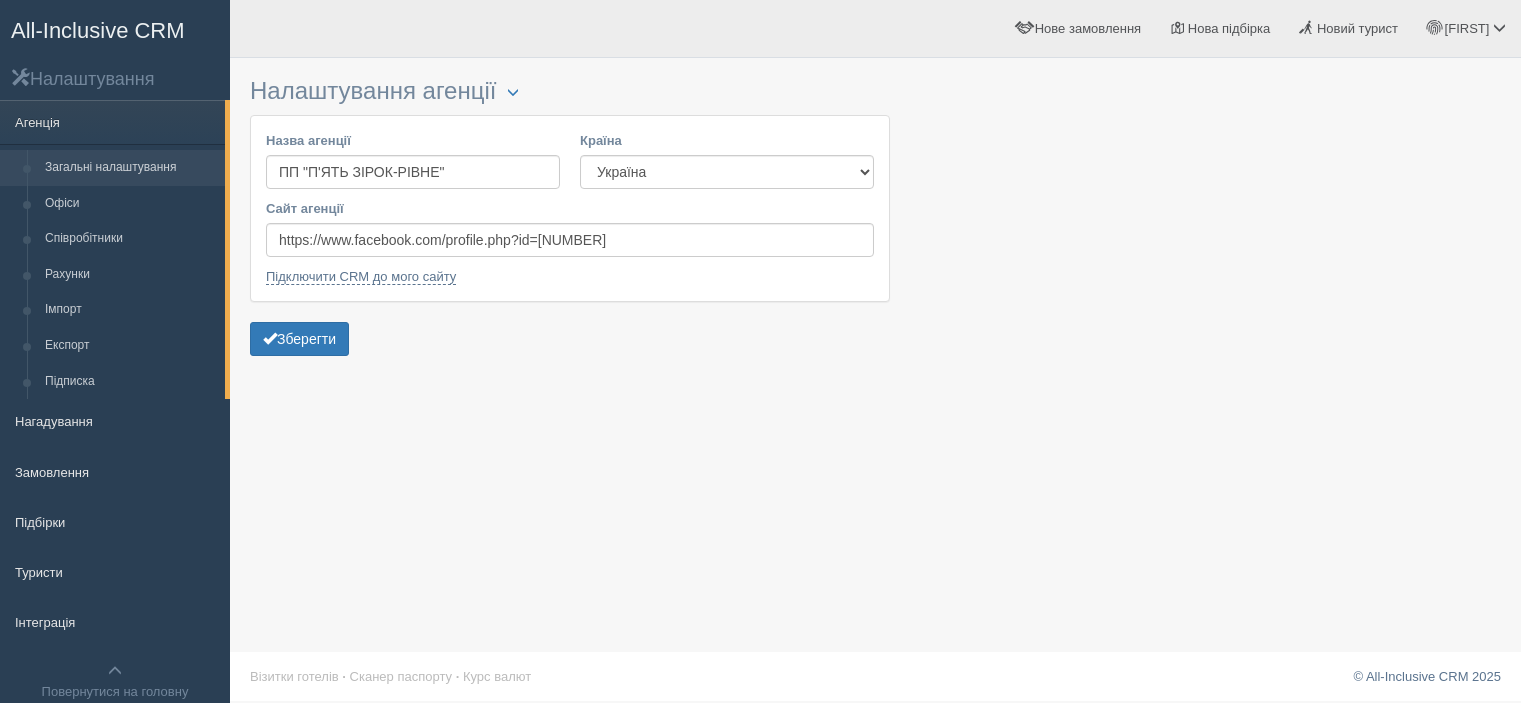 scroll, scrollTop: 0, scrollLeft: 0, axis: both 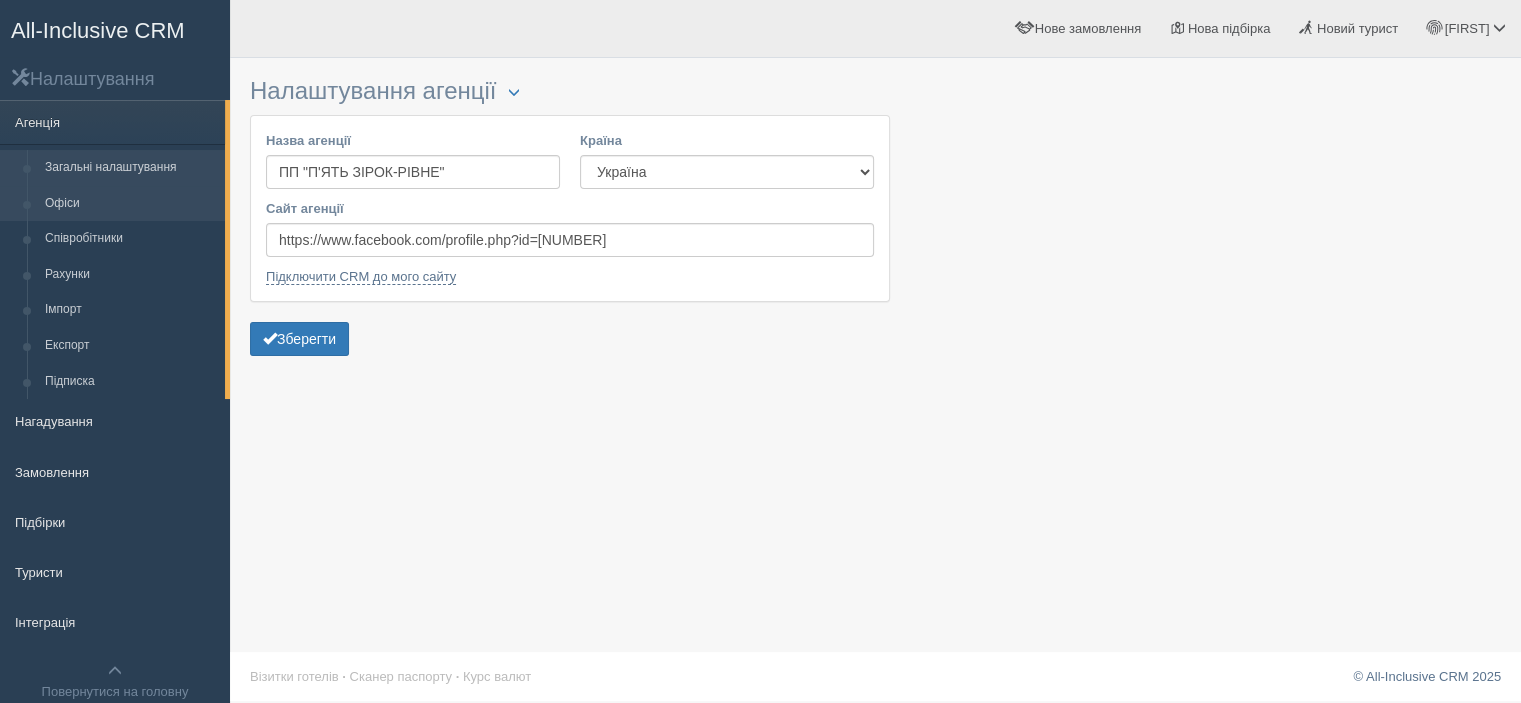 click on "Офіси" at bounding box center (130, 204) 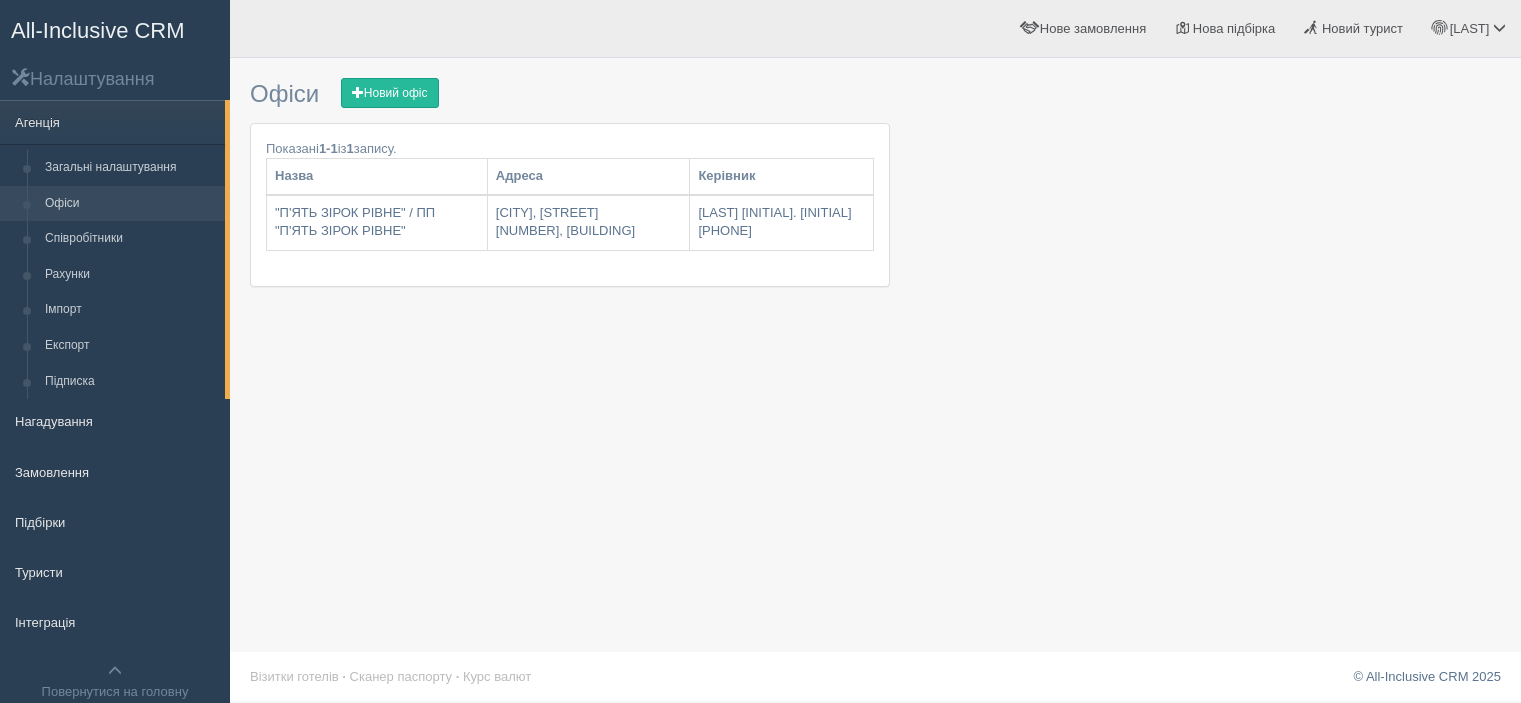 scroll, scrollTop: 0, scrollLeft: 0, axis: both 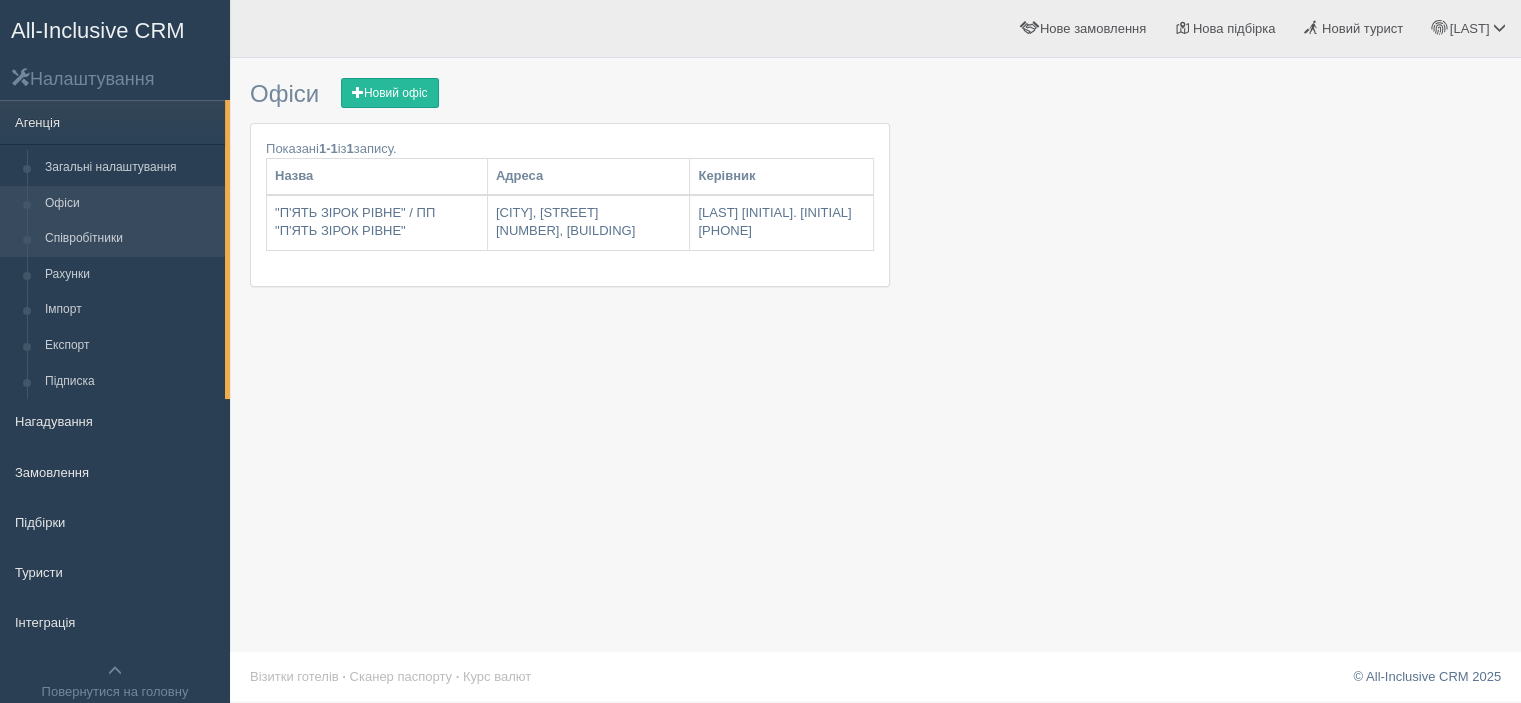 click on "Співробітники" at bounding box center [130, 239] 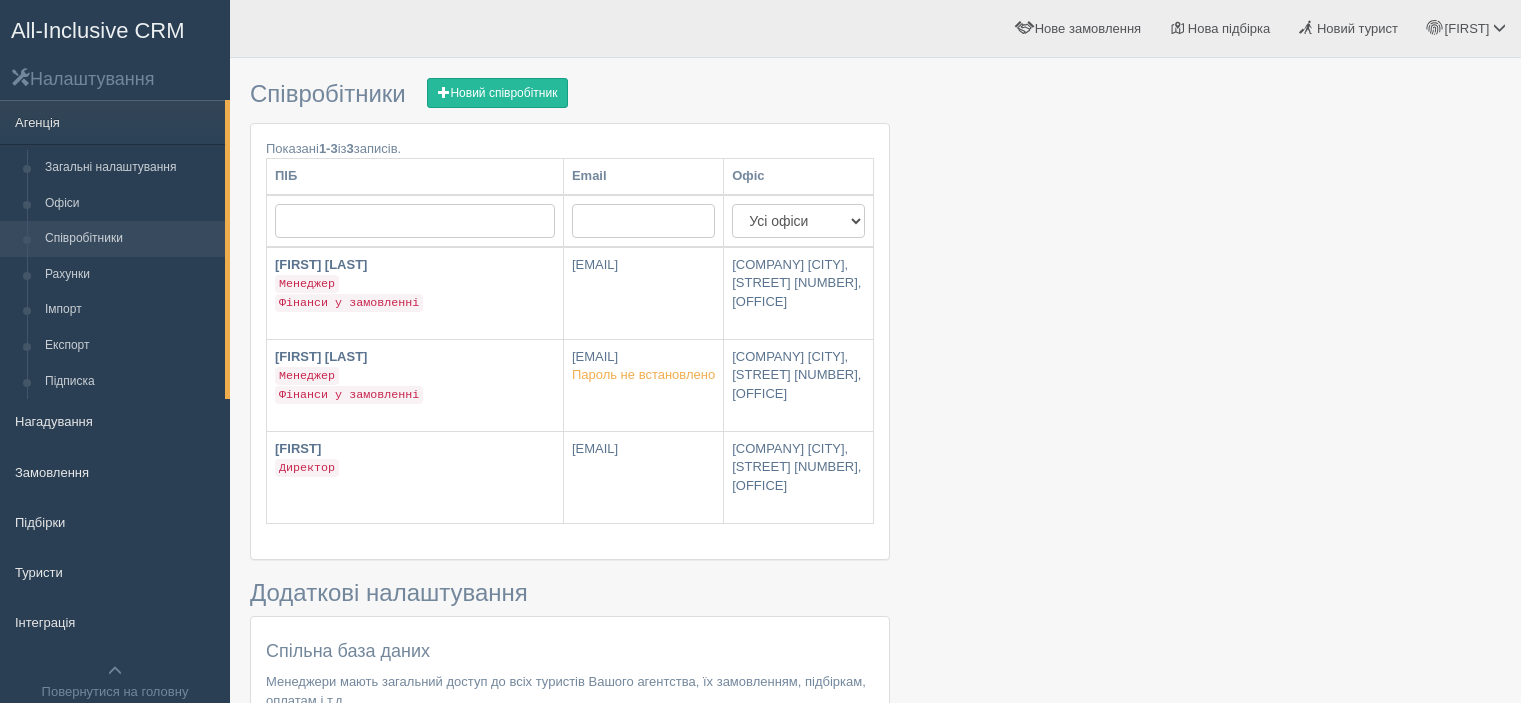 scroll, scrollTop: 0, scrollLeft: 0, axis: both 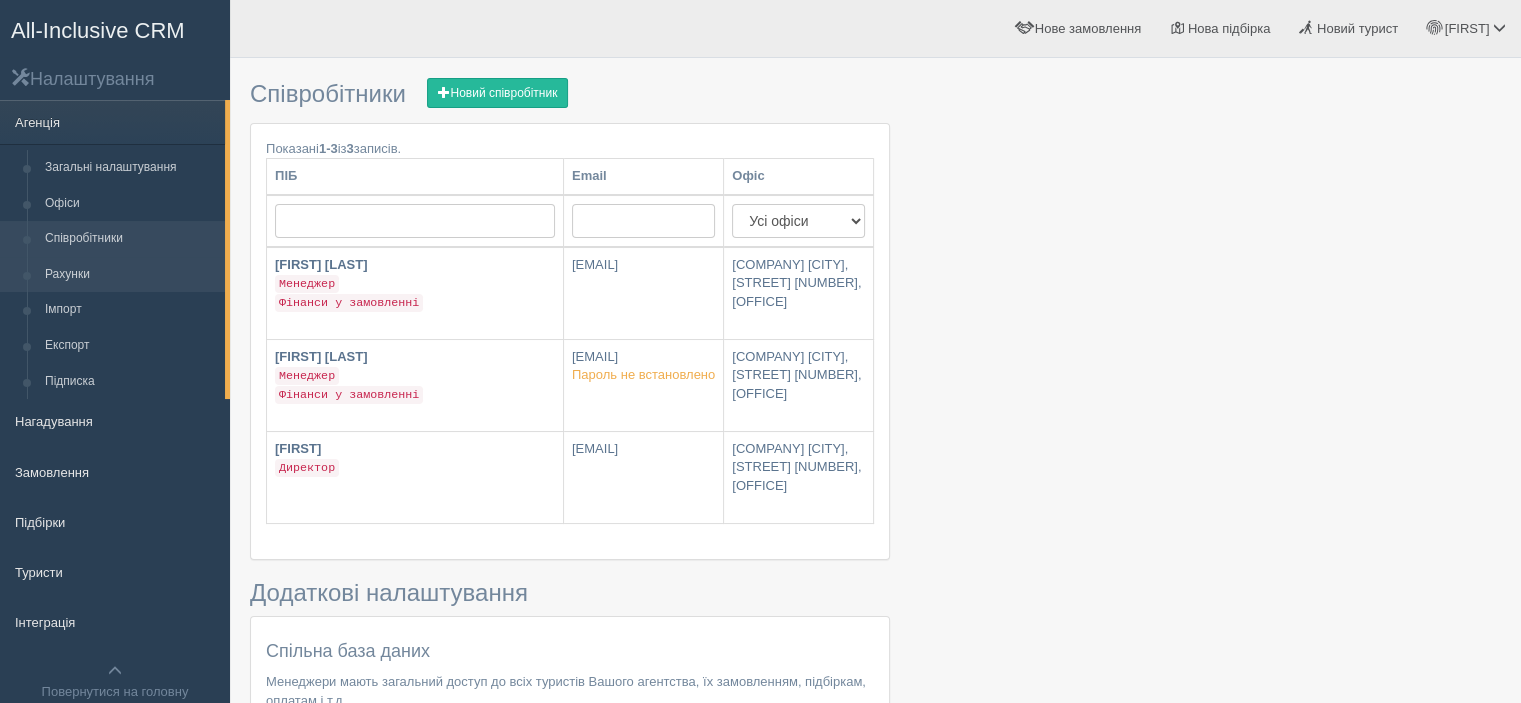 click on "Рахунки" at bounding box center (130, 275) 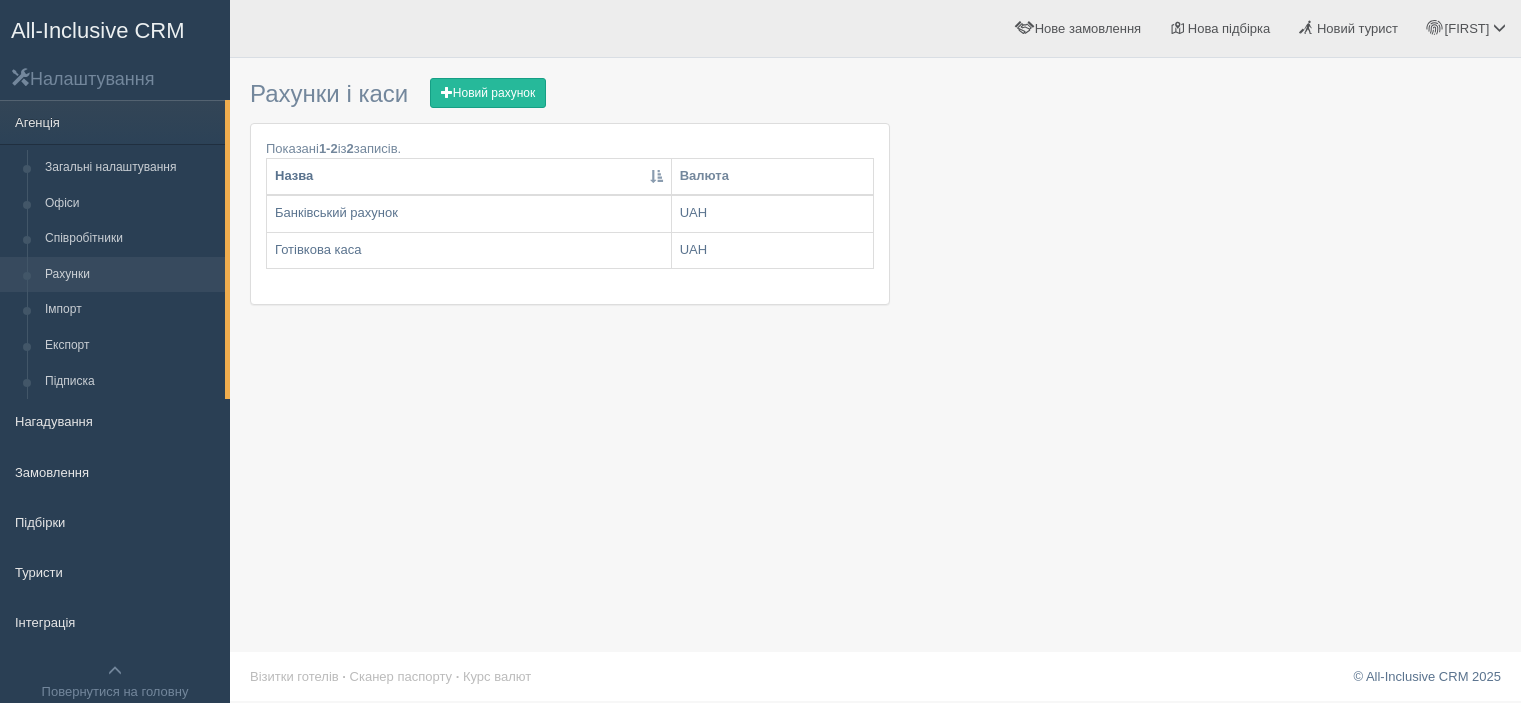 scroll, scrollTop: 0, scrollLeft: 0, axis: both 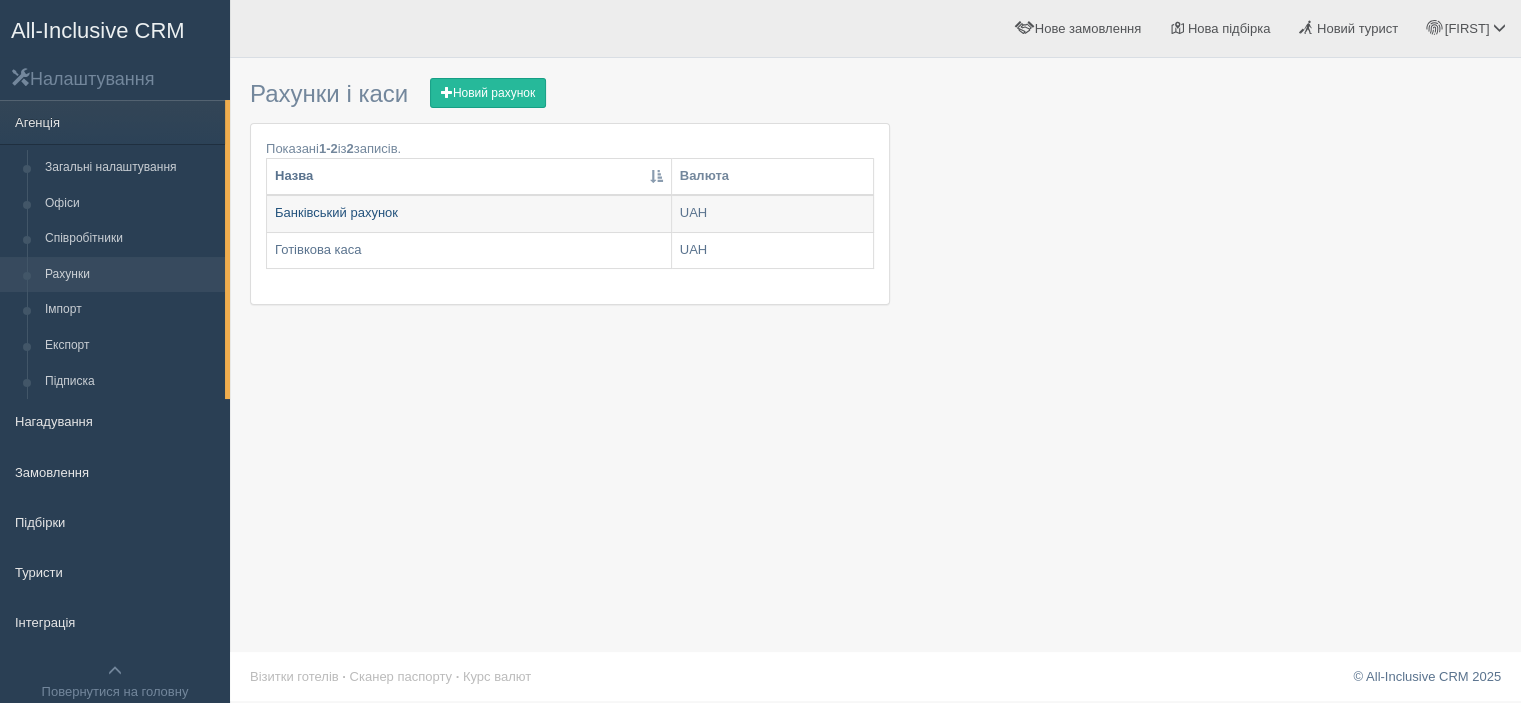 click on "Банківський рахунок" at bounding box center [469, 214] 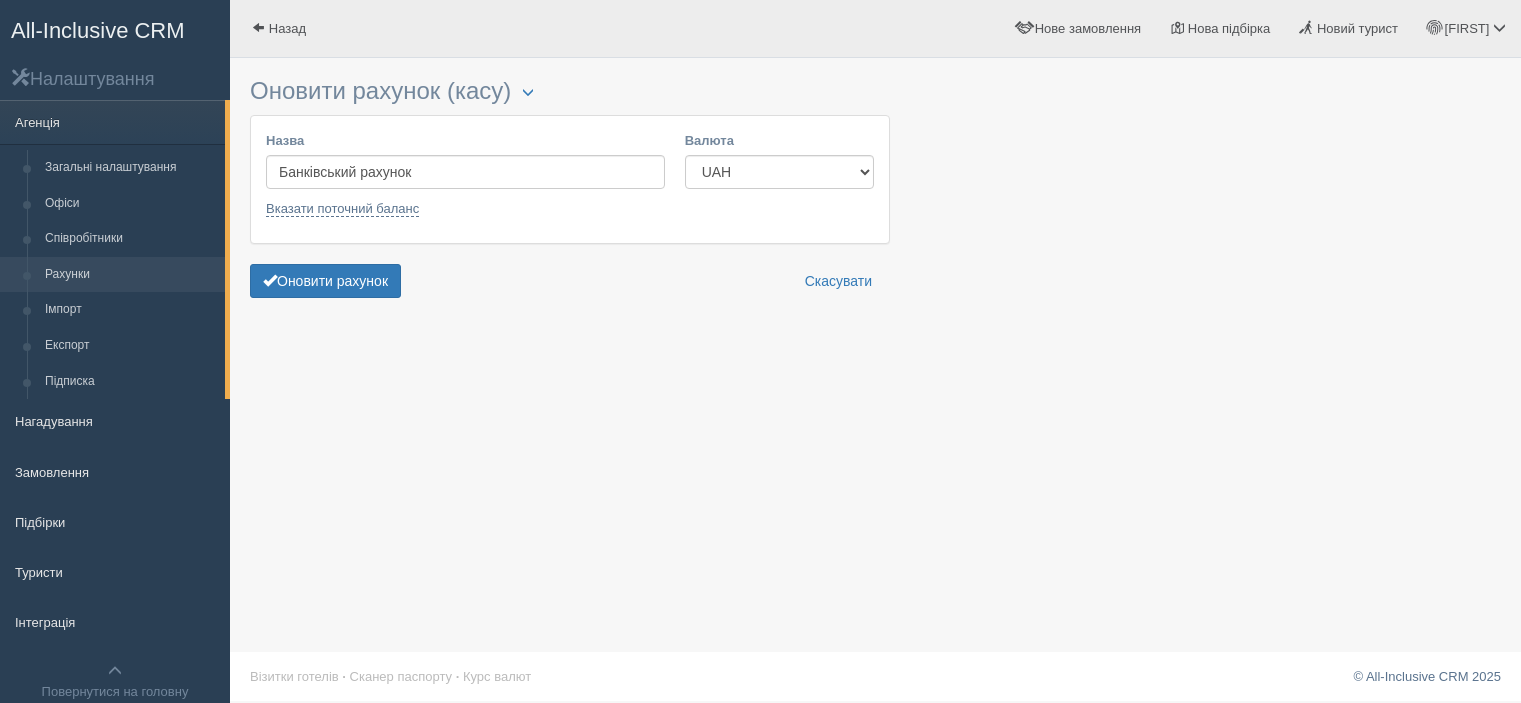 scroll, scrollTop: 0, scrollLeft: 0, axis: both 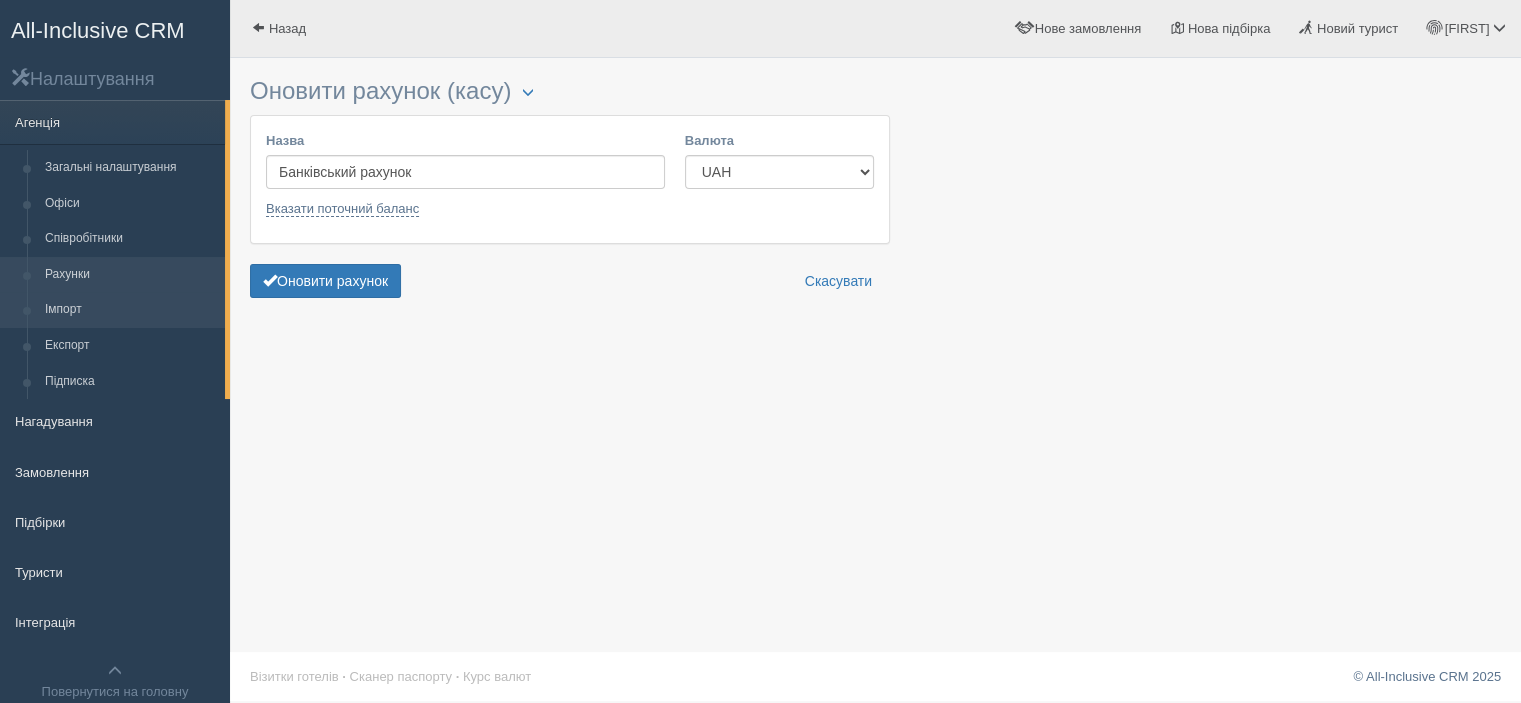 click on "Імпорт" at bounding box center [130, 310] 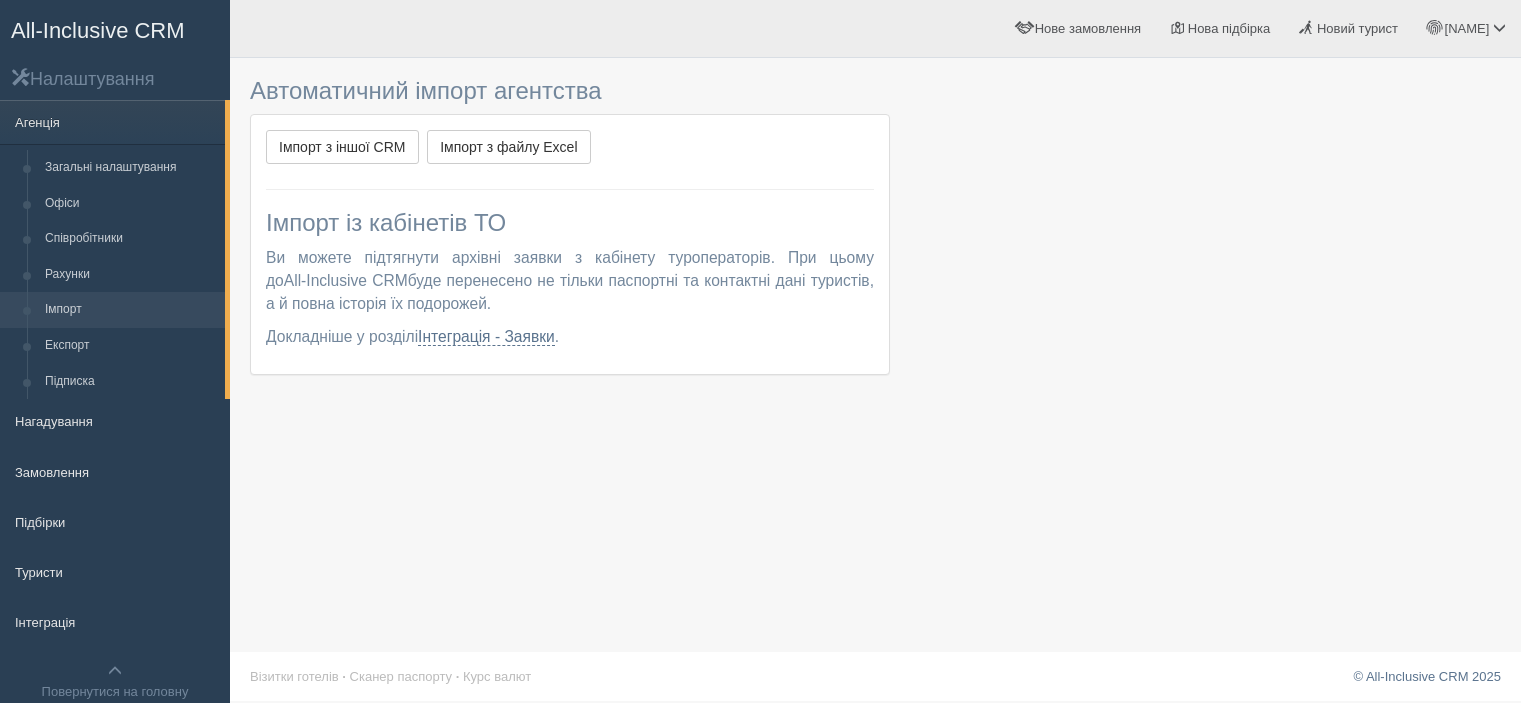 scroll, scrollTop: 0, scrollLeft: 0, axis: both 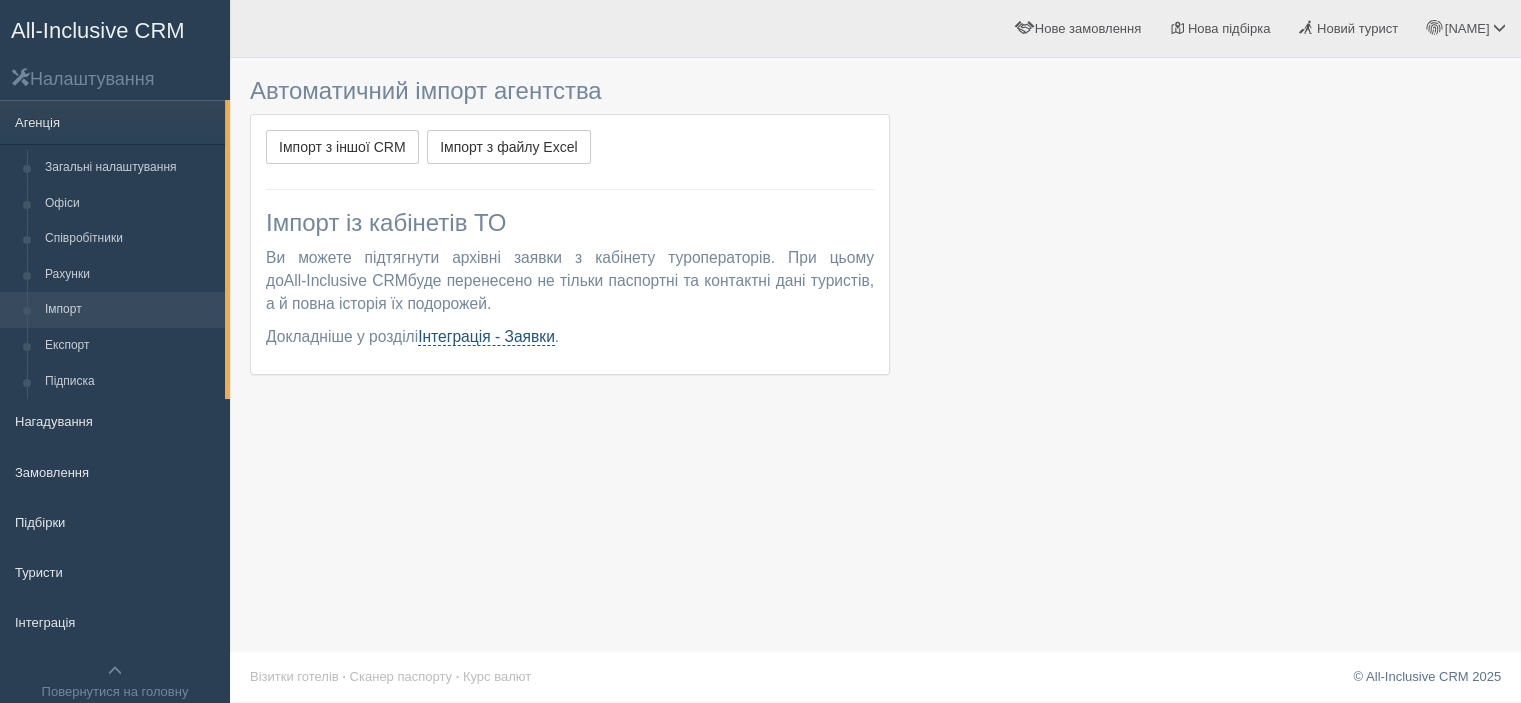 click on "Інтеграція - Заявки" at bounding box center (486, 337) 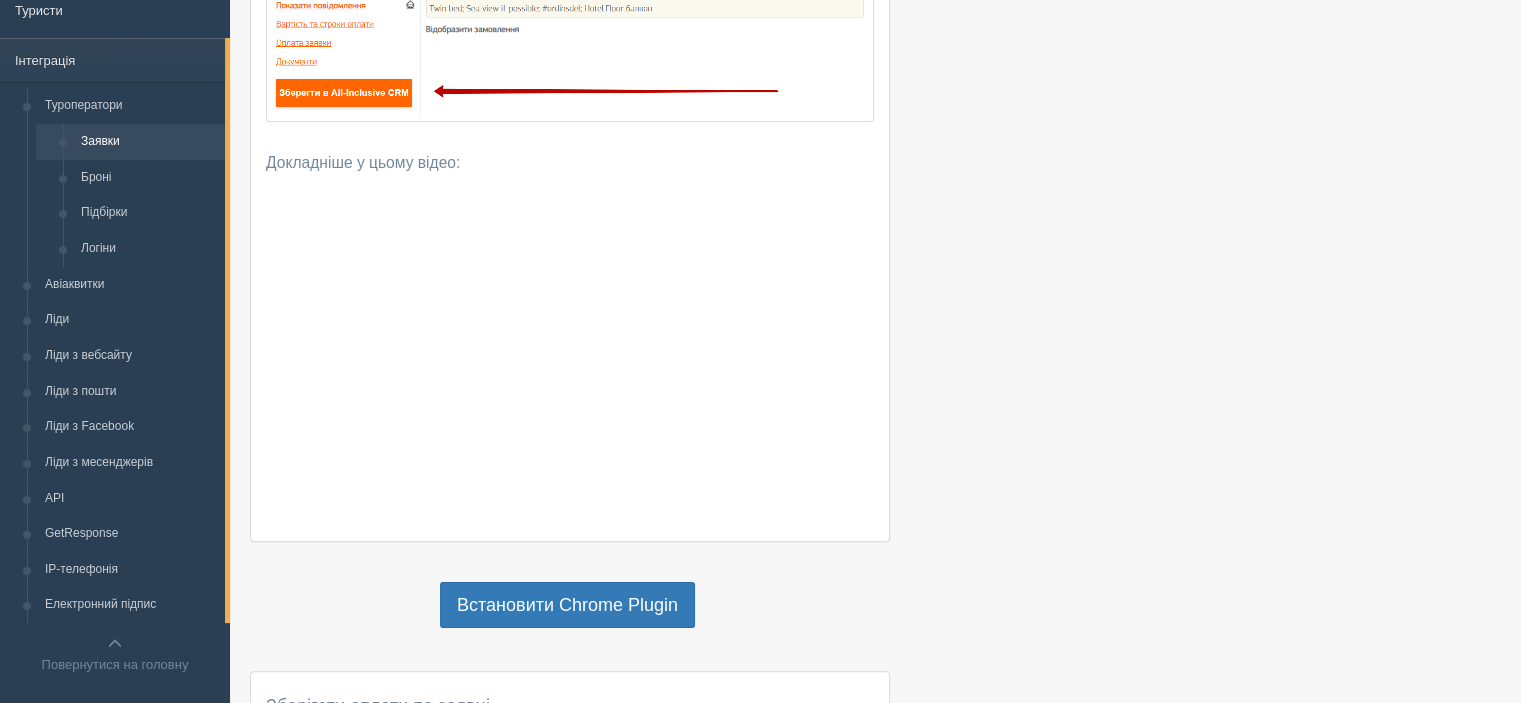 scroll, scrollTop: 312, scrollLeft: 0, axis: vertical 